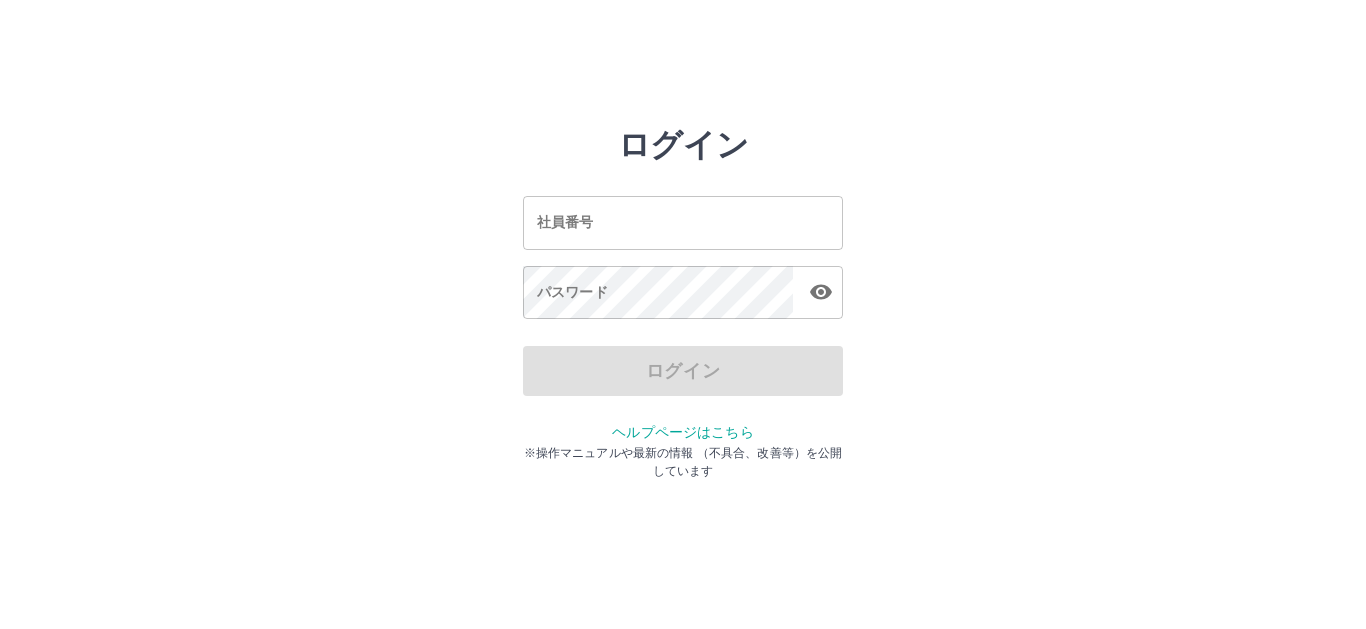 scroll, scrollTop: 0, scrollLeft: 0, axis: both 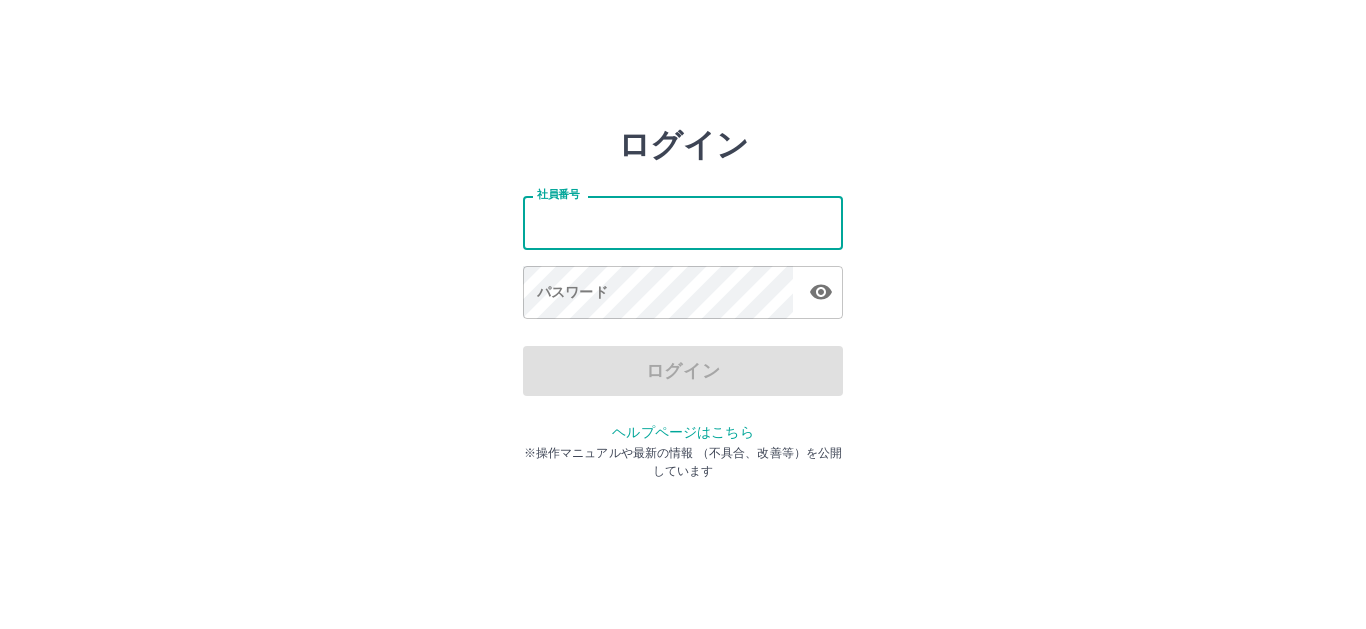 click on "社員番号" at bounding box center (683, 222) 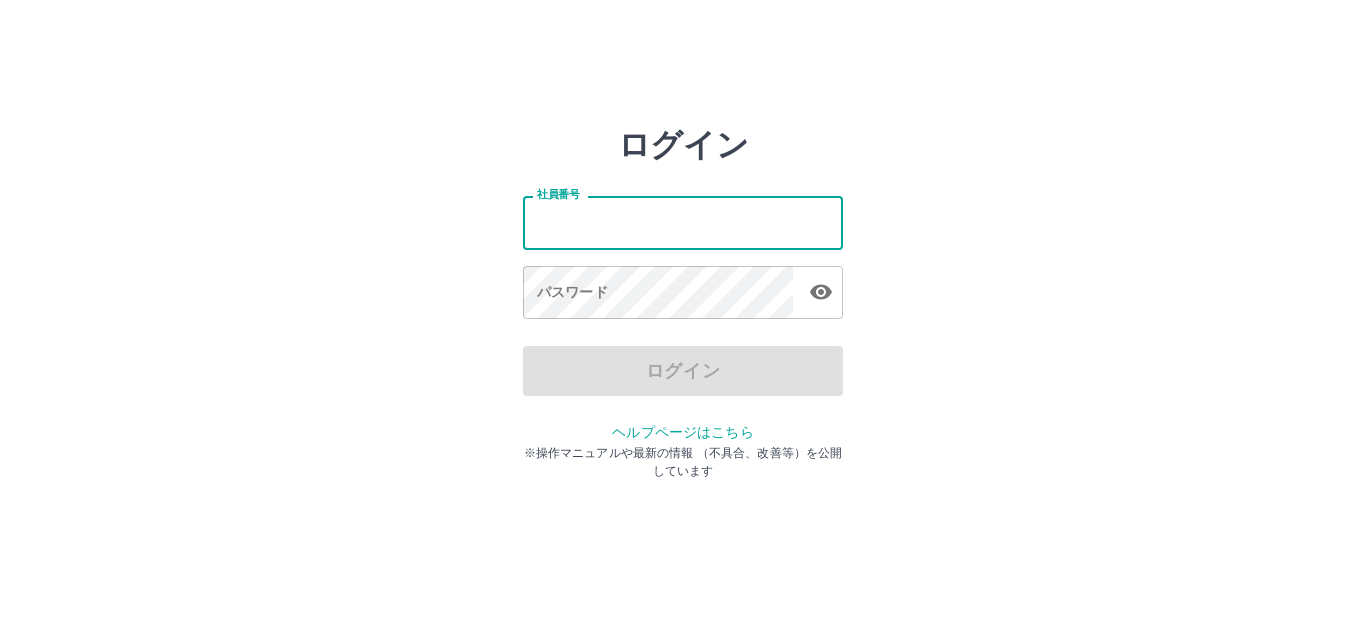 type on "*******" 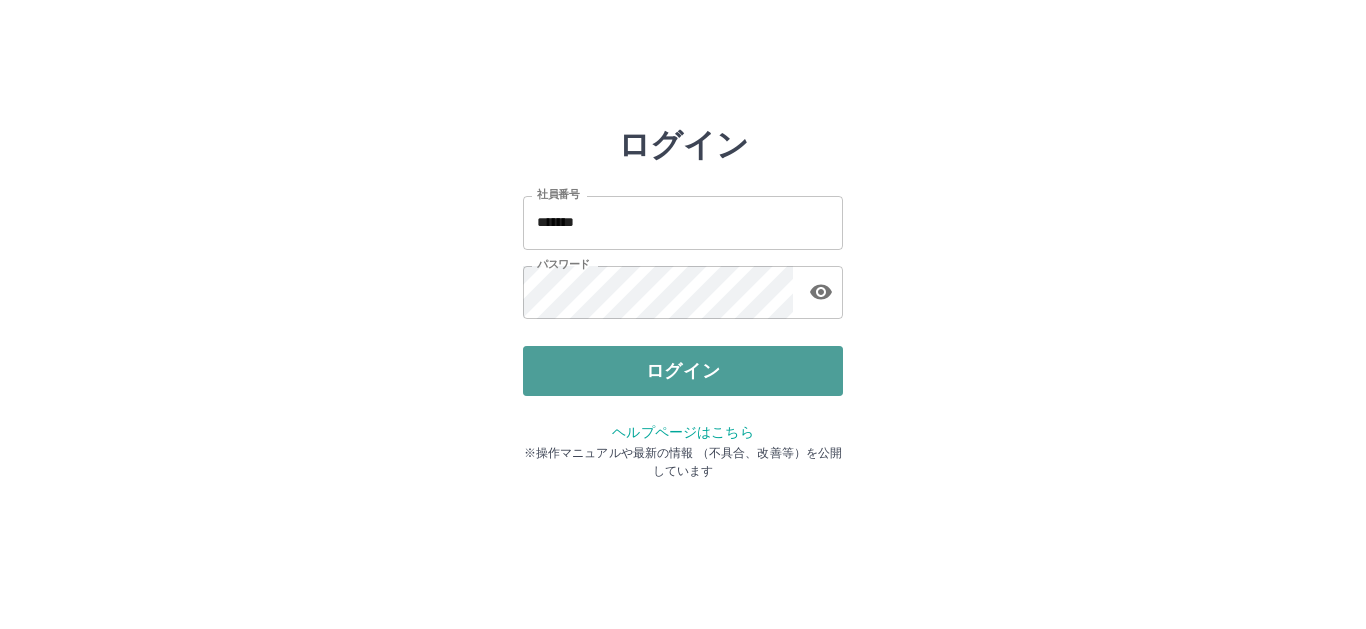 click on "ログイン" at bounding box center [683, 371] 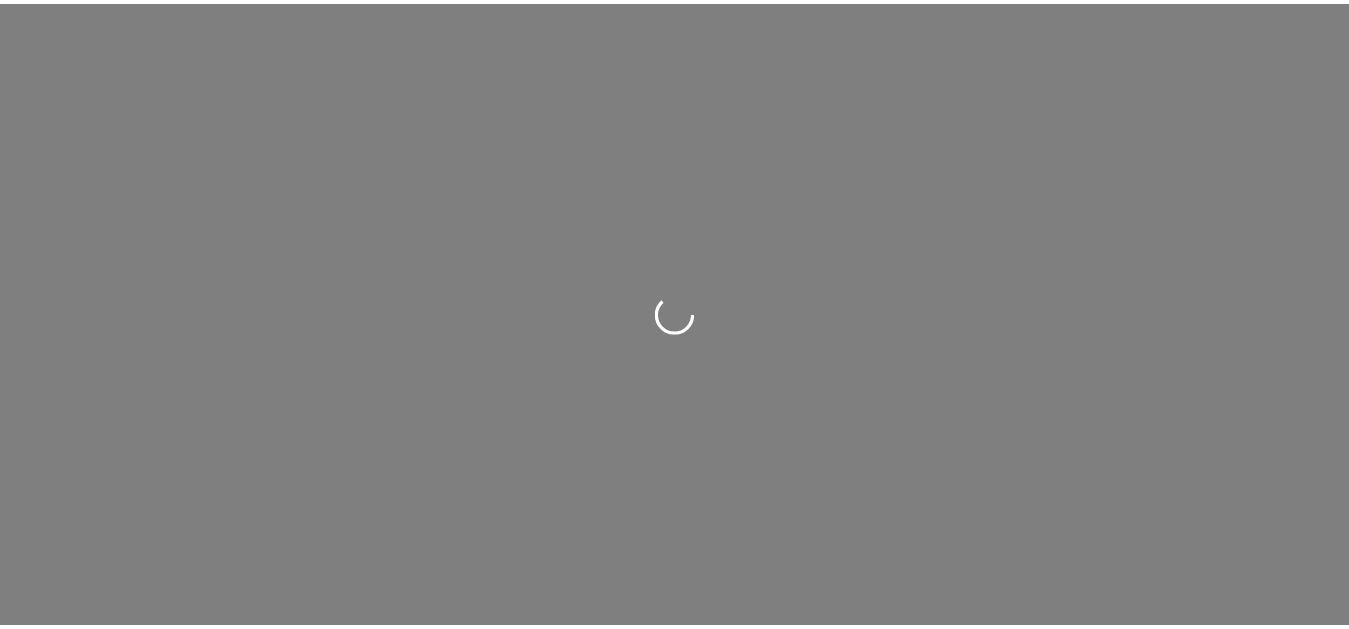 scroll, scrollTop: 0, scrollLeft: 0, axis: both 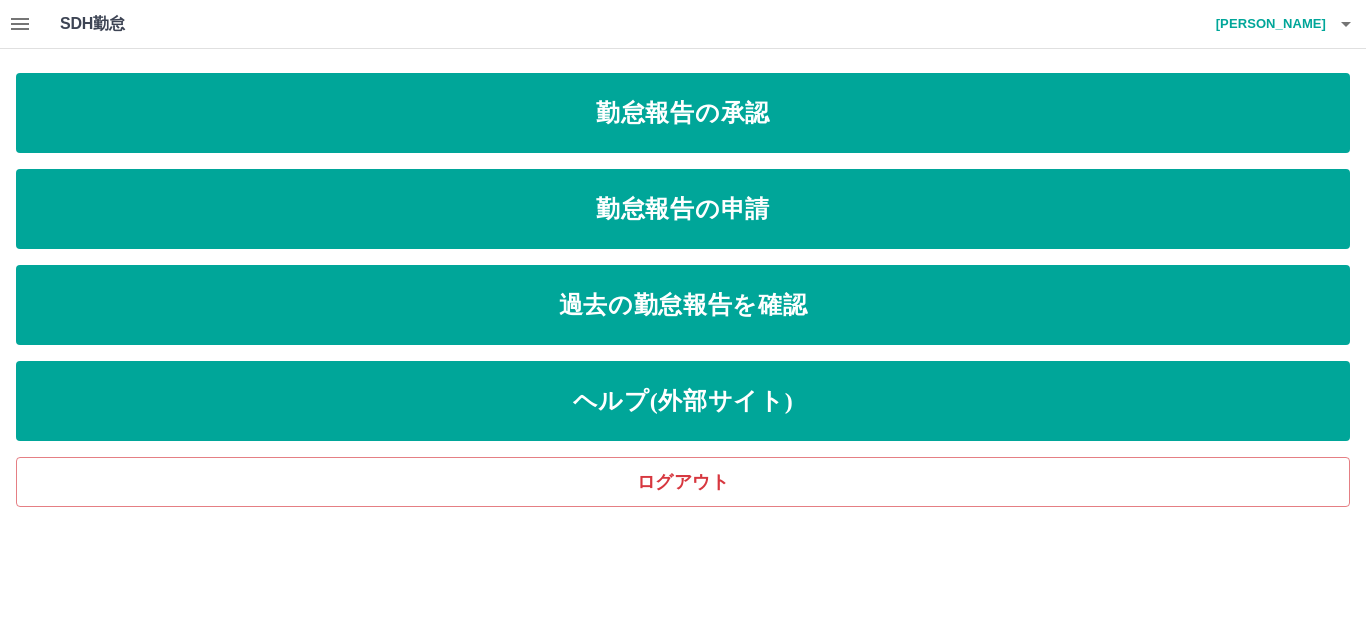 click 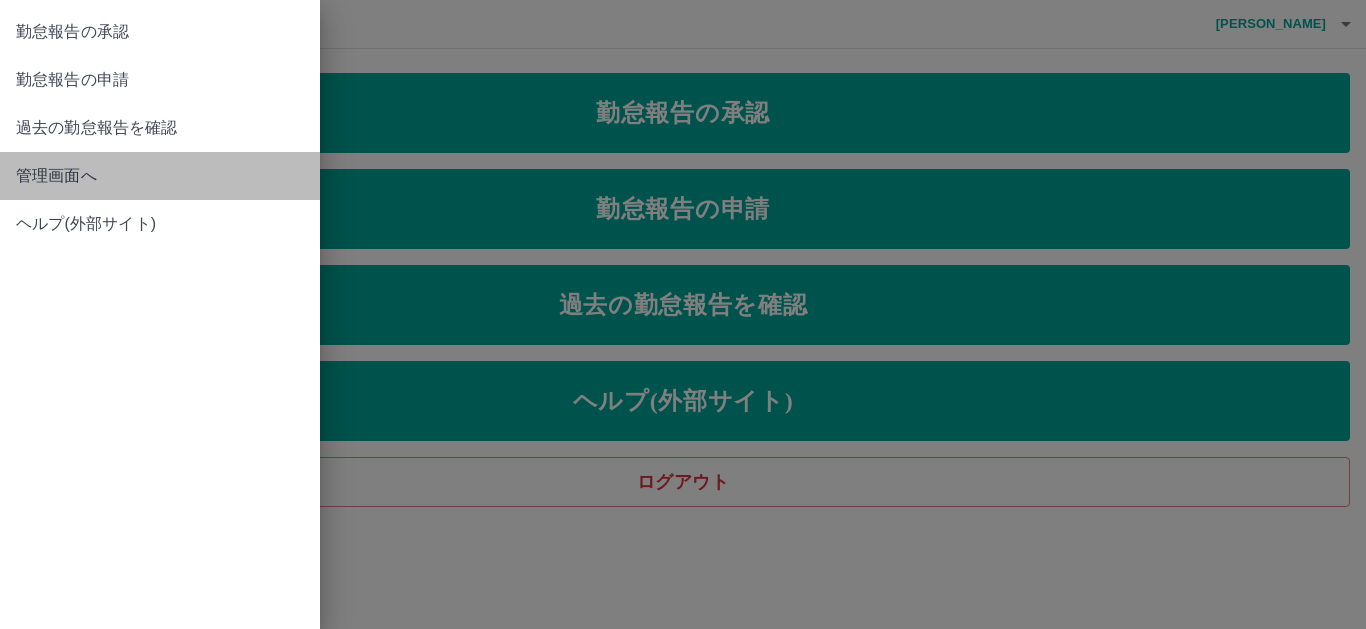click on "管理画面へ" at bounding box center [160, 176] 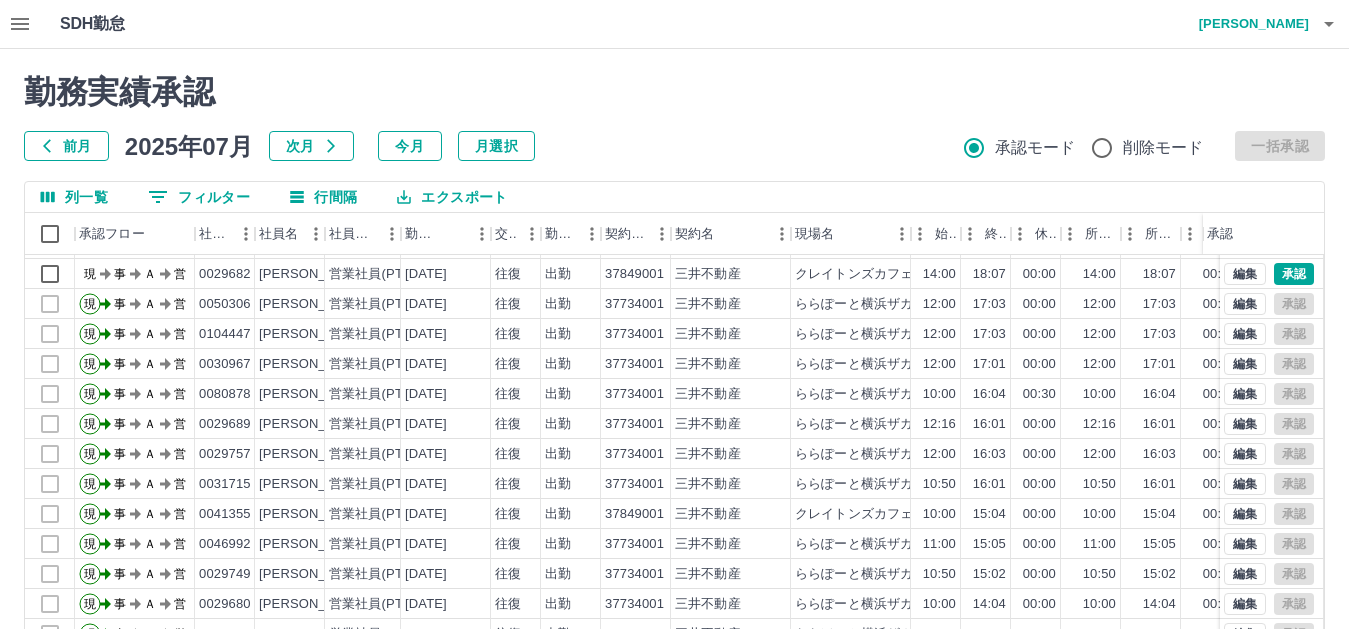 scroll, scrollTop: 104, scrollLeft: 0, axis: vertical 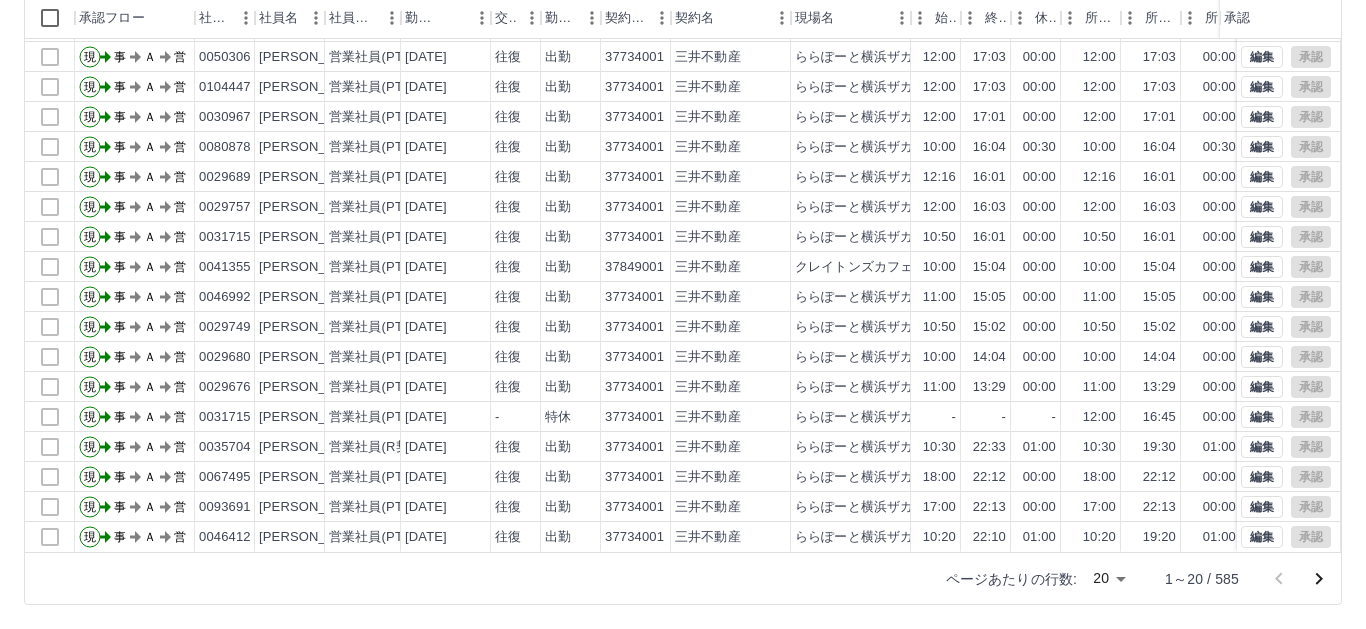click on "SDH勤怠 徳川　弥生 勤務実績承認 前月 2025年07月 次月 今月 月選択 承認モード 削除モード 一括承認 列一覧 0 フィルター 行間隔 エクスポート 承認フロー 社員番号 社員名 社員区分 勤務日 交通費 勤務区分 契約コード 契約名 現場名 始業 終業 休憩 所定開始 所定終業 所定休憩 拘束 勤務 遅刻等 コメント ステータス 承認 現 事 Ａ 営 0033555 松埜　涼子 営業社員(PT契約) 2025-07-14 往復 出勤 37734001 三井不動産 ららぽーと横浜ザガーデンレストランフォーシュン 16:00 20:01 00:00 16:00 20:01 00:00 04:01 04:01 00:00 現場責任者承認待 現 事 Ａ 営 0029682 上田　京子 営業社員(PT契約) 2025-07-14 往復 出勤 37849001 三井不動産 クレイトンズカフェ 14:00 18:07 00:00 14:00 18:07 00:00 04:07 04:07 00:00 現場責任者承認待 現 事 Ａ 営 0050306 杉沢　久美子 営業社員(PT契約) 2025-07-14 往復 出勤 37734001 12:00 現" at bounding box center (683, 206) 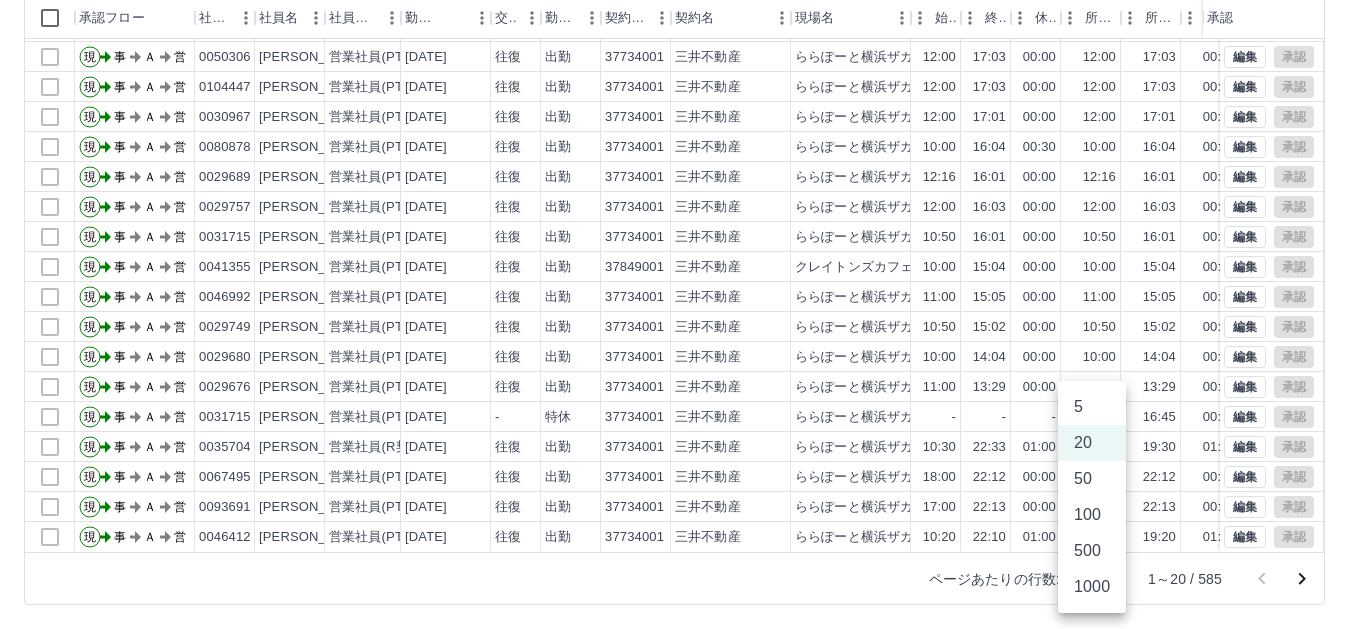 click on "1000" at bounding box center [1092, 587] 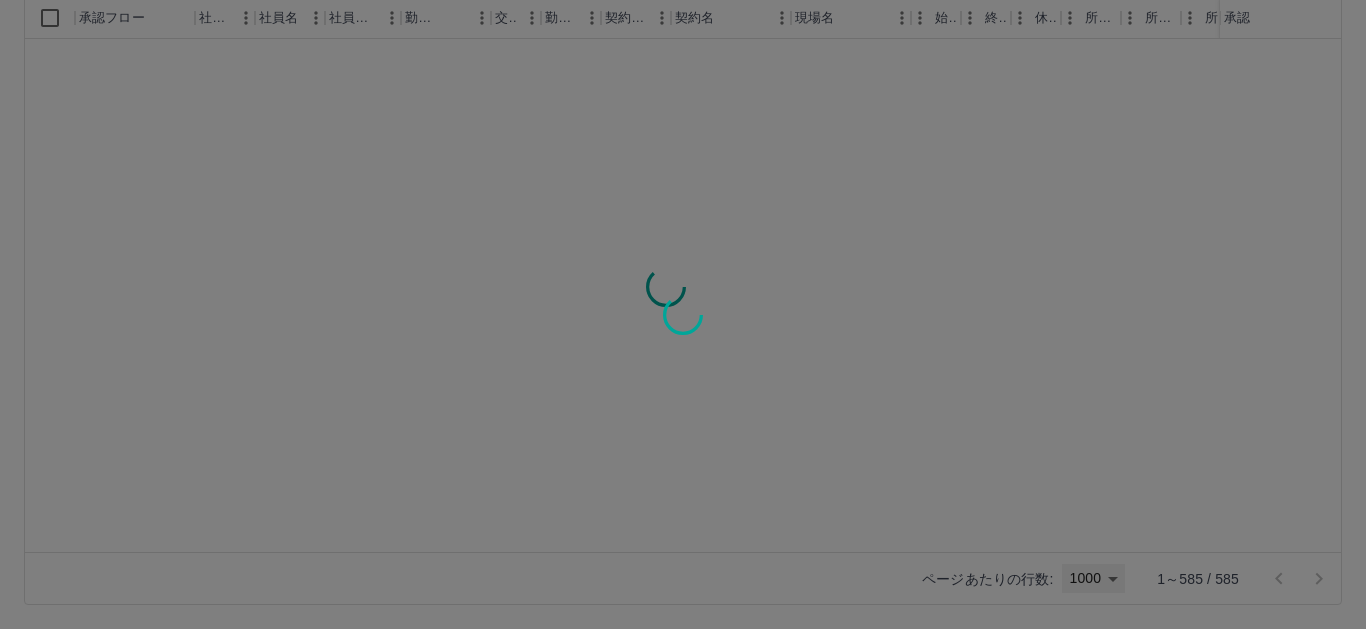 type on "****" 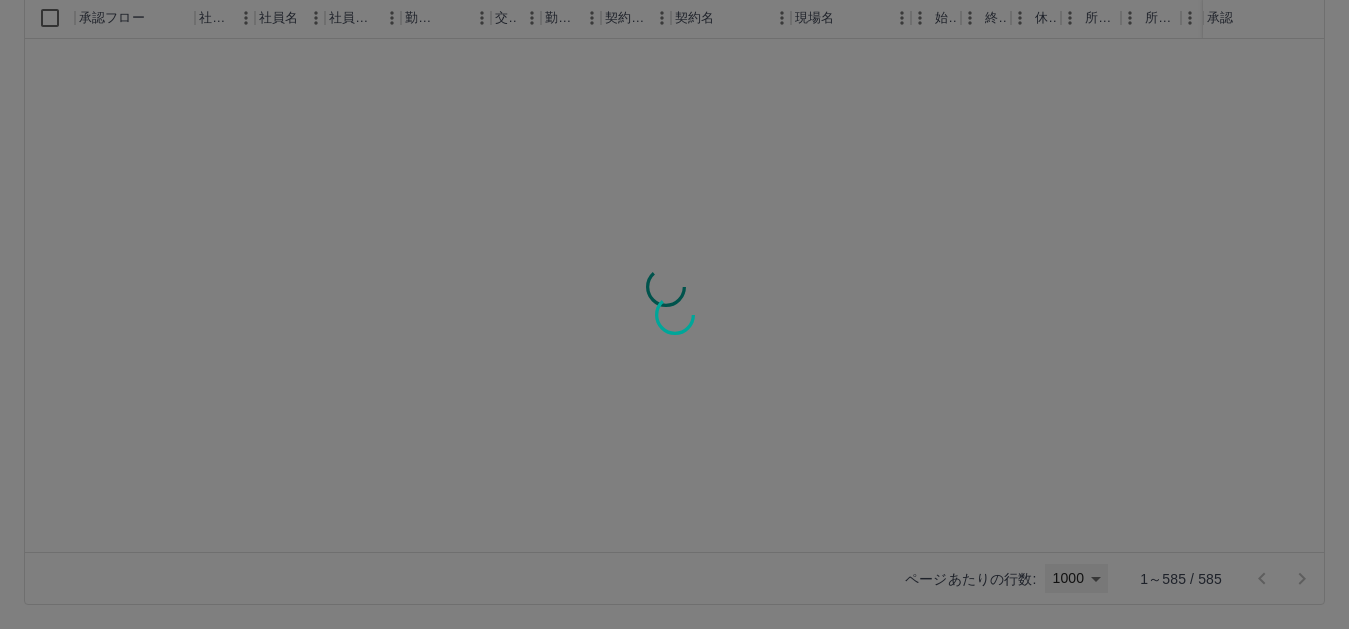 scroll, scrollTop: 0, scrollLeft: 0, axis: both 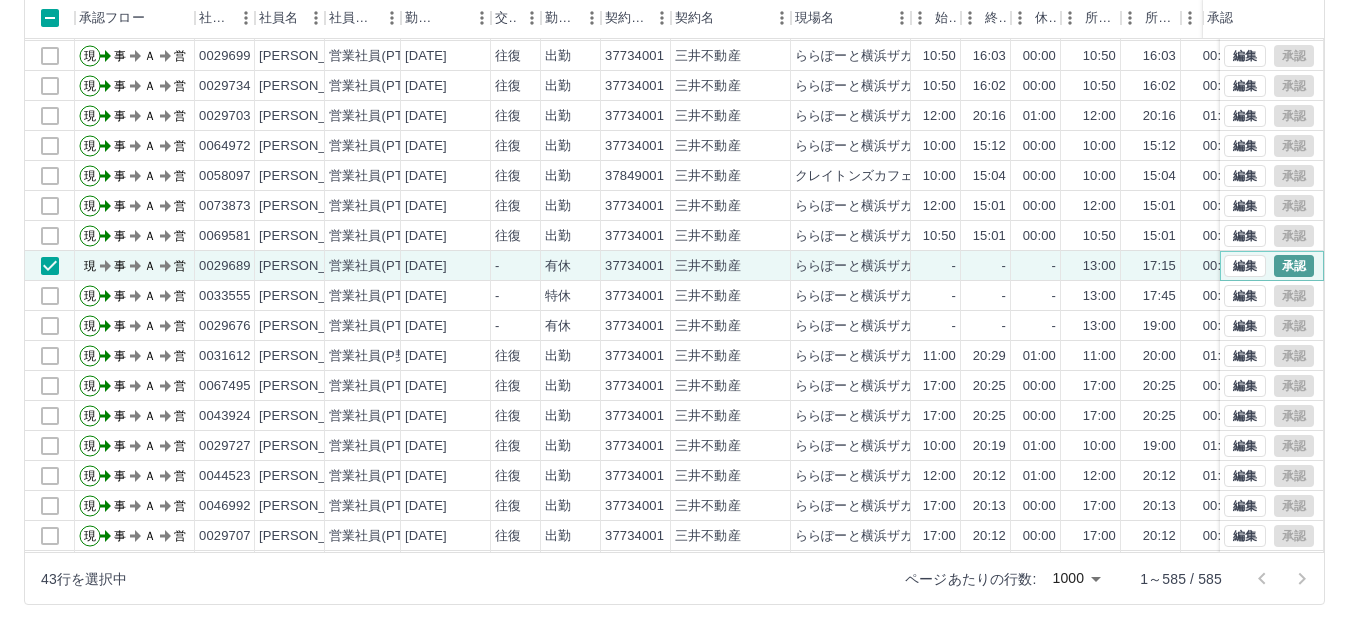 click on "承認" at bounding box center [1294, 266] 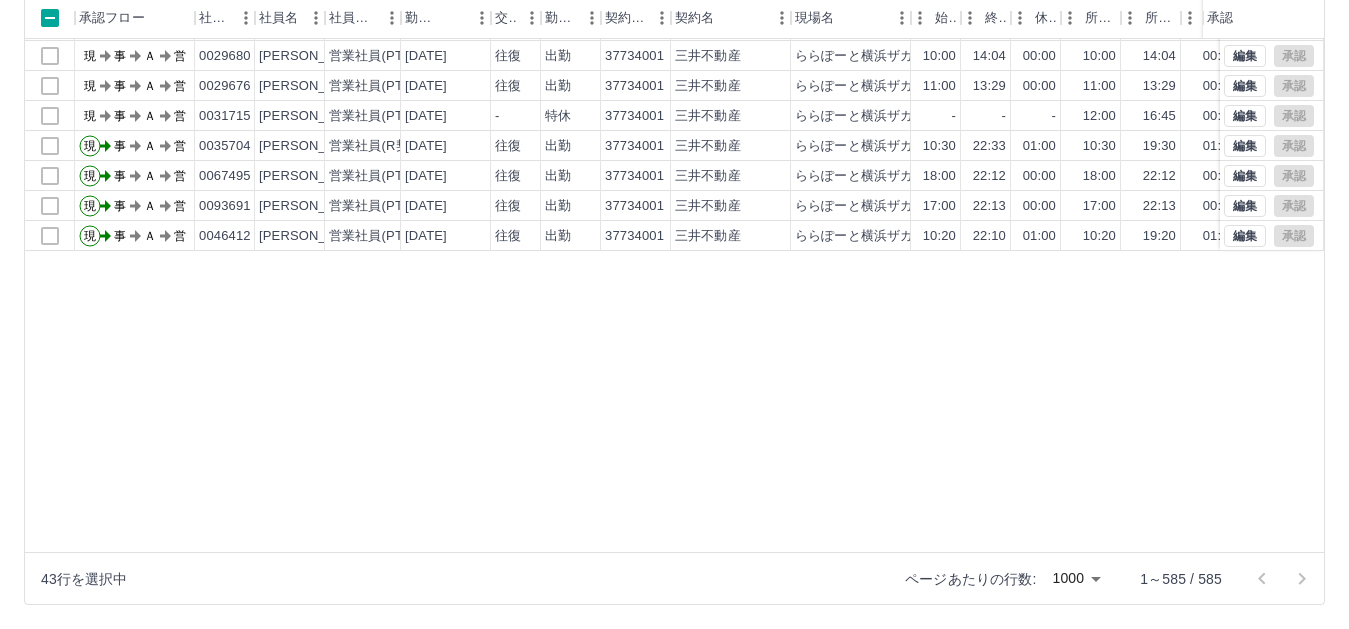 scroll, scrollTop: 0, scrollLeft: 0, axis: both 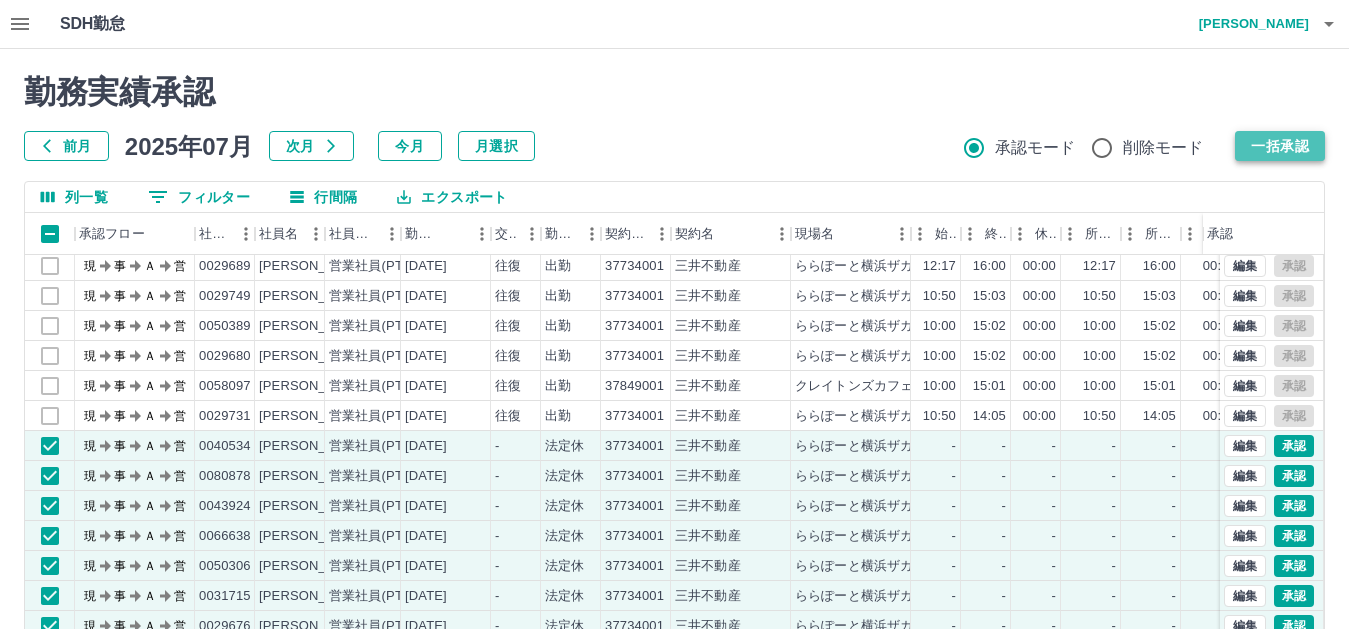 click on "一括承認" at bounding box center (1280, 146) 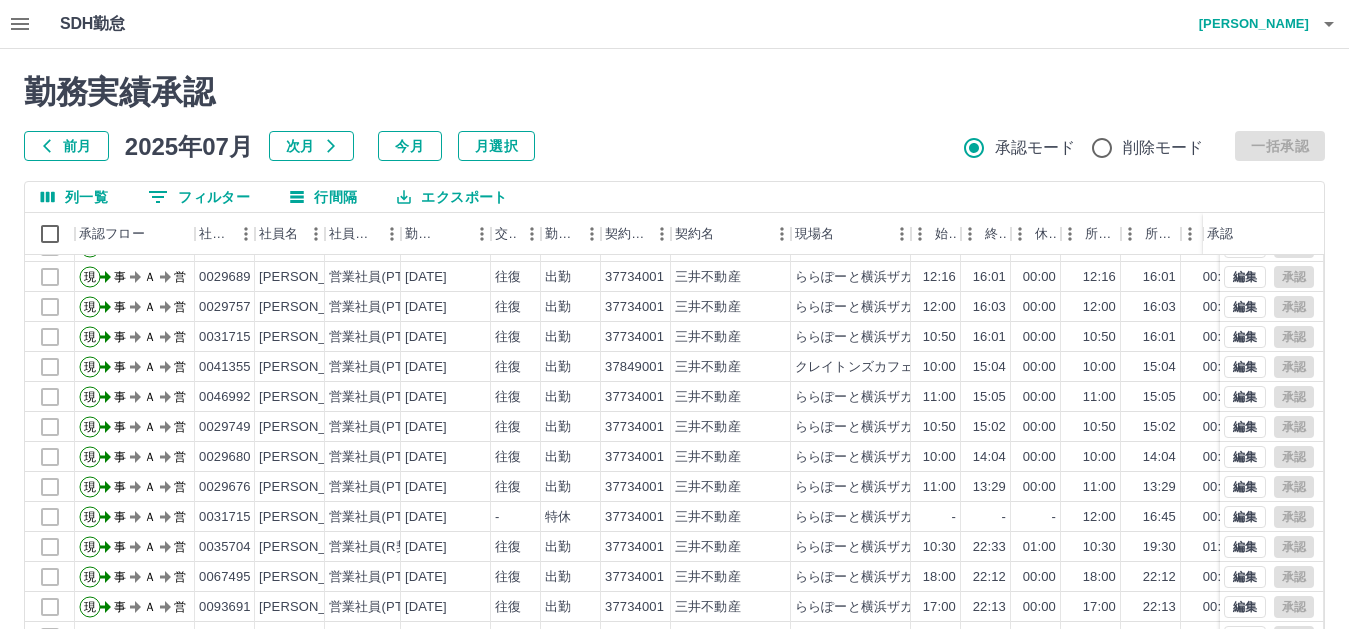 scroll, scrollTop: 300, scrollLeft: 0, axis: vertical 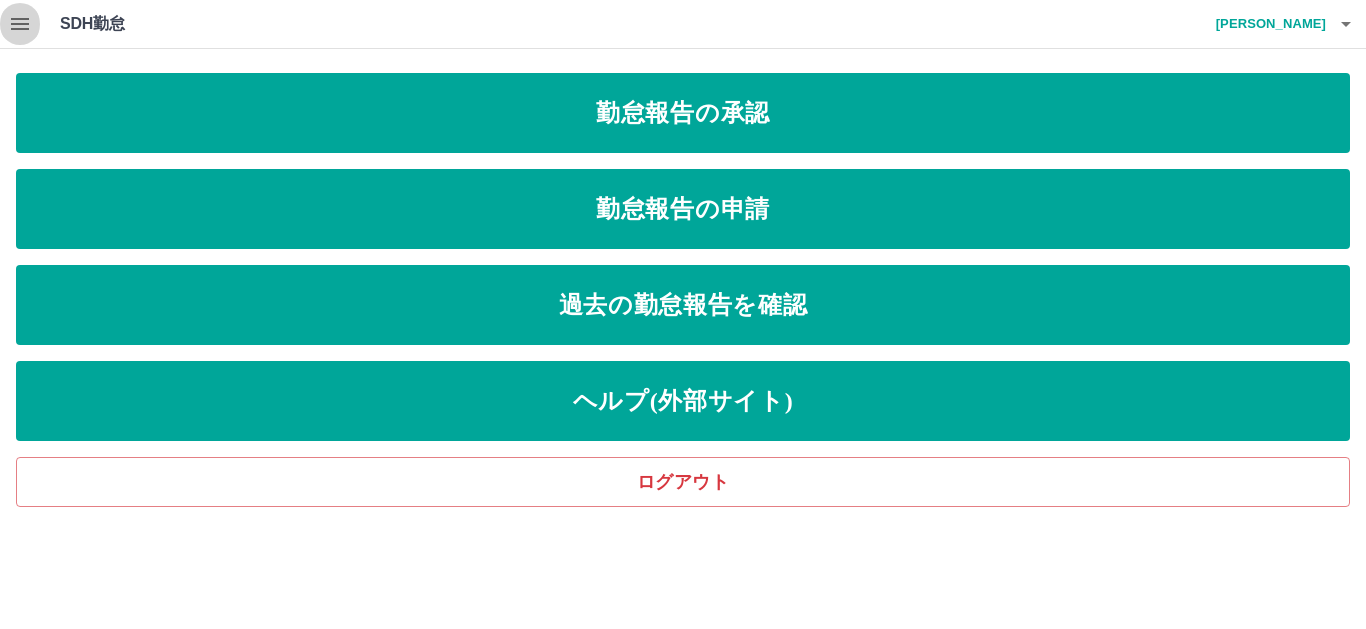 click 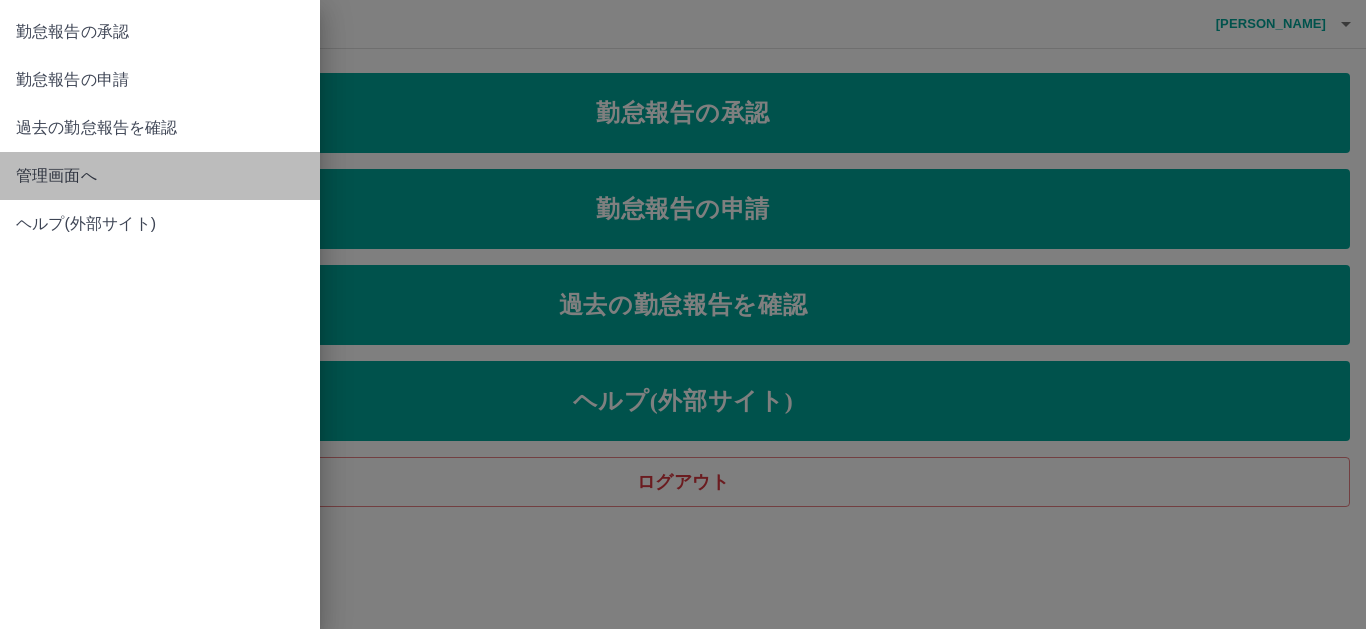 click on "管理画面へ" at bounding box center (160, 176) 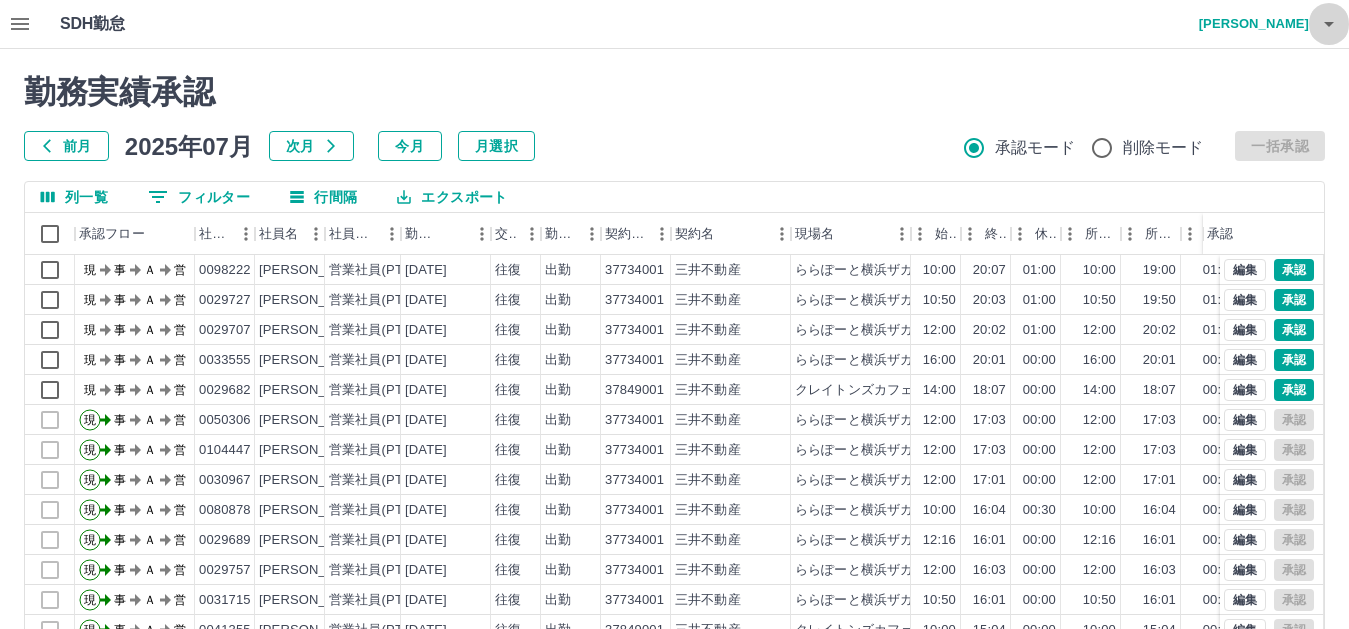 click 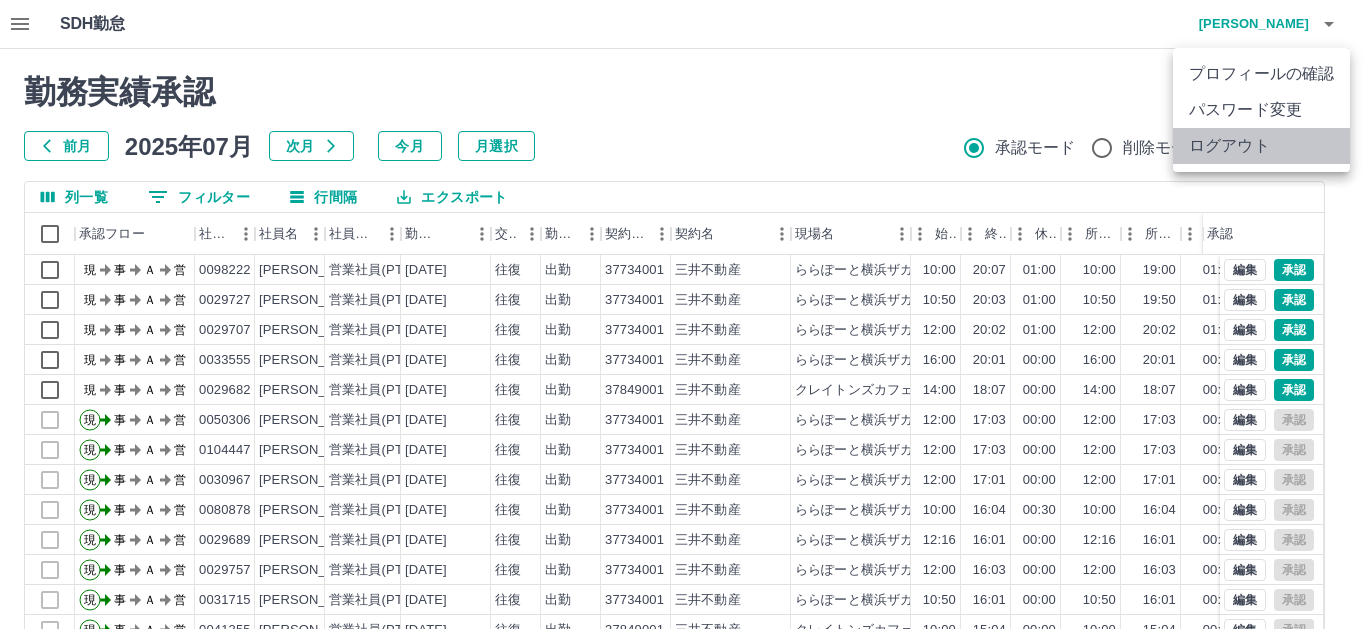 click on "ログアウト" at bounding box center (1261, 146) 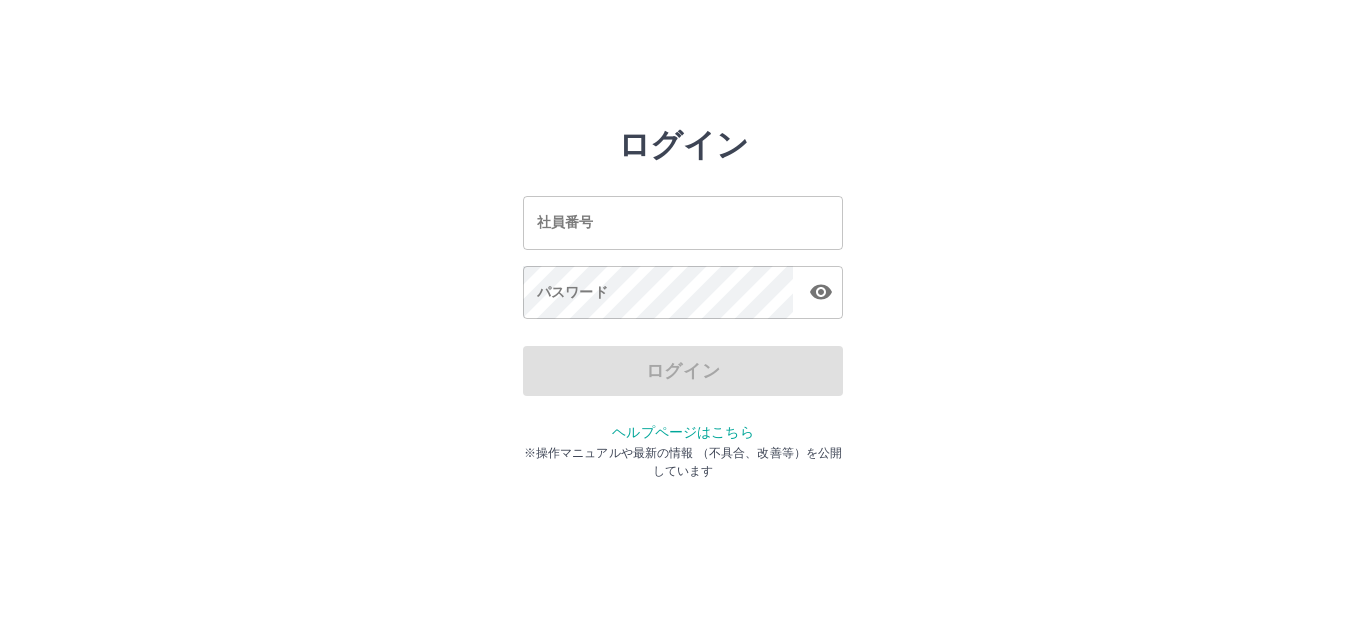 scroll, scrollTop: 0, scrollLeft: 0, axis: both 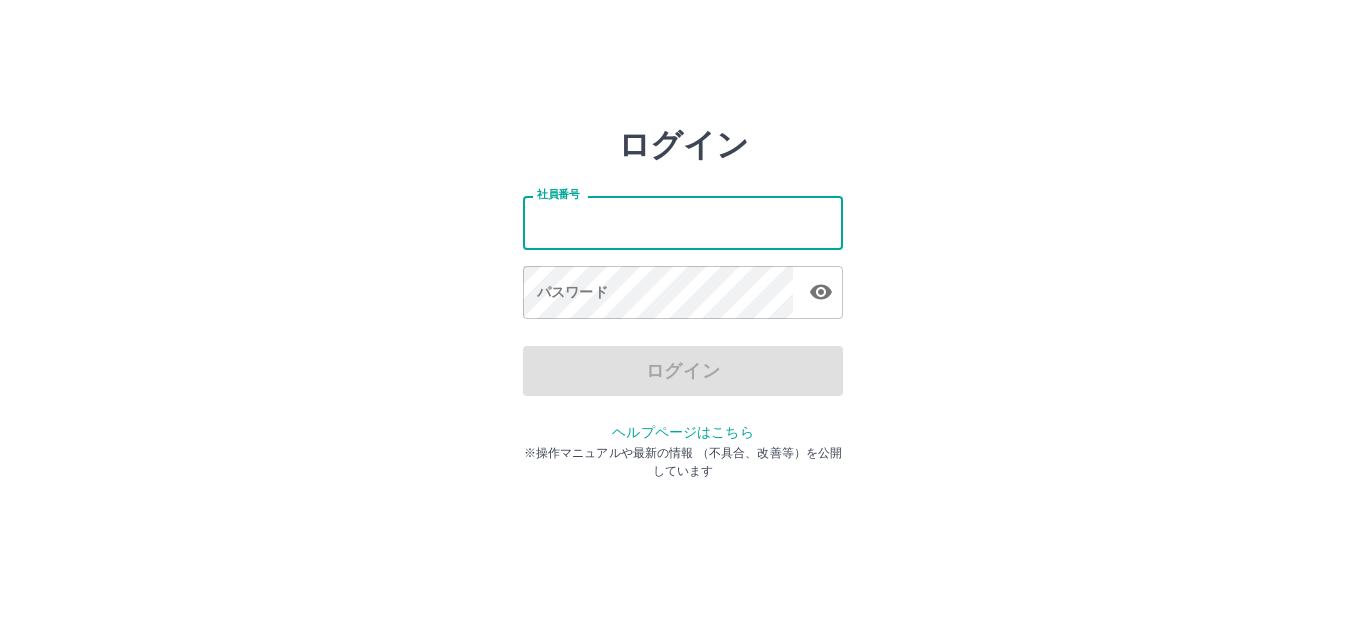click on "社員番号" at bounding box center (683, 222) 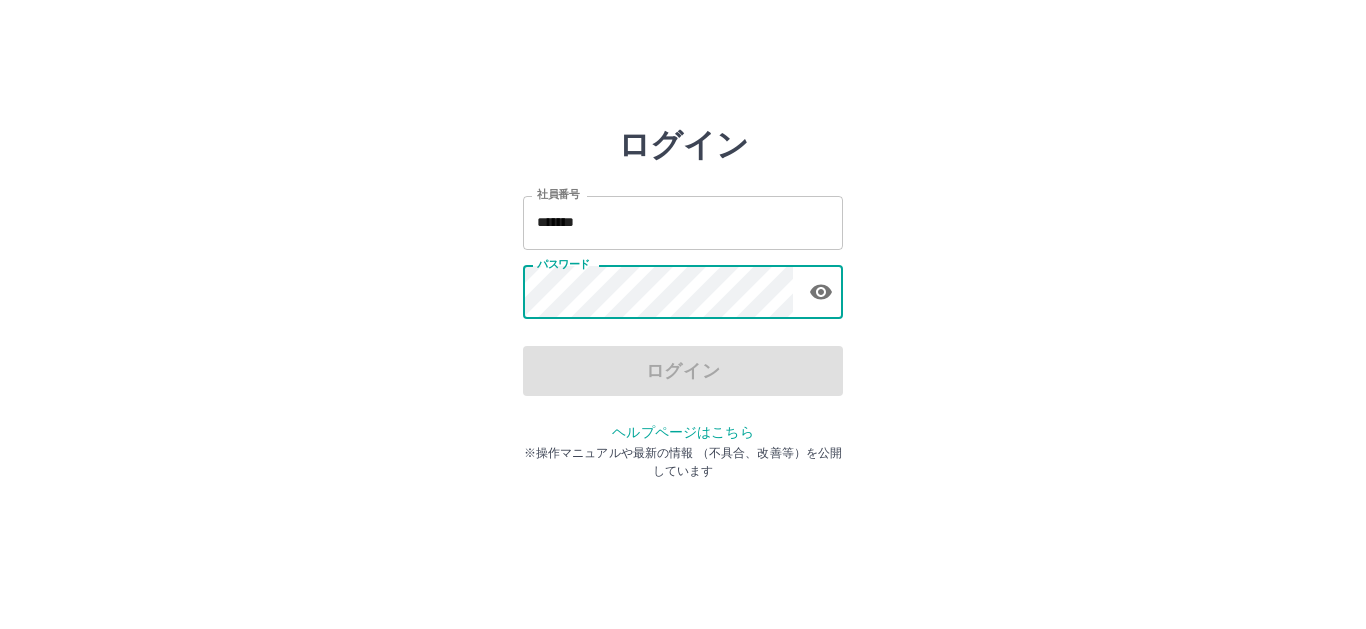 click on "*******" at bounding box center (683, 222) 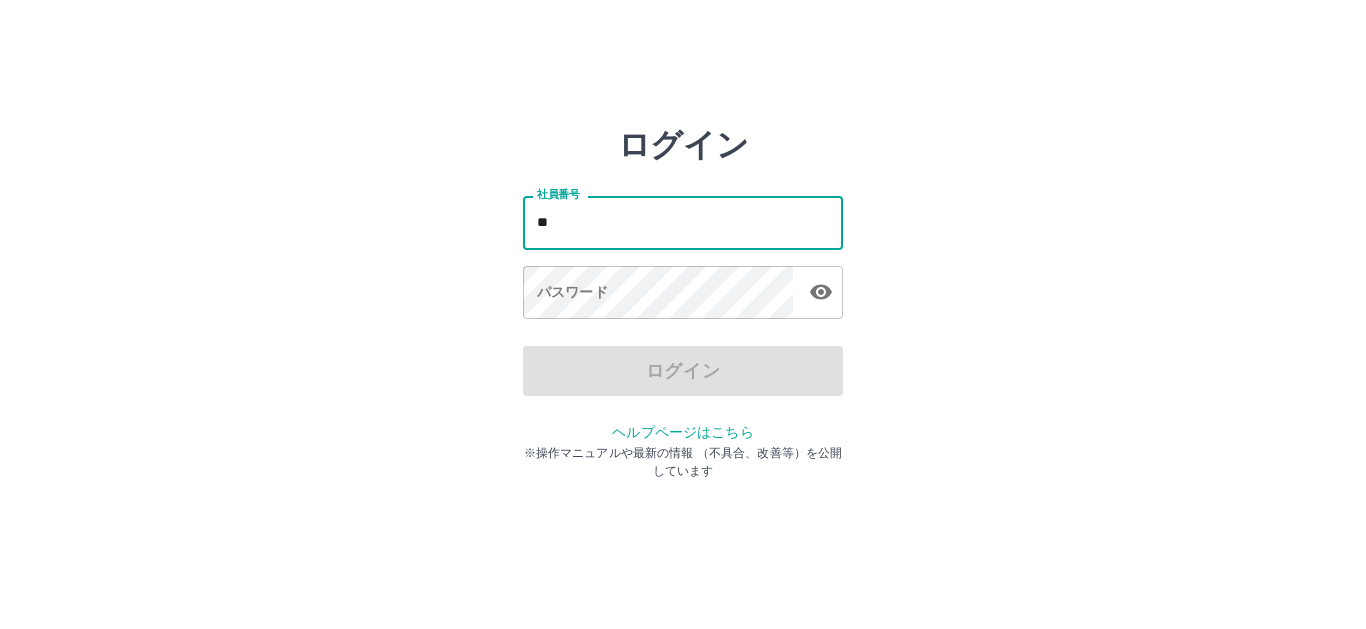 type on "*" 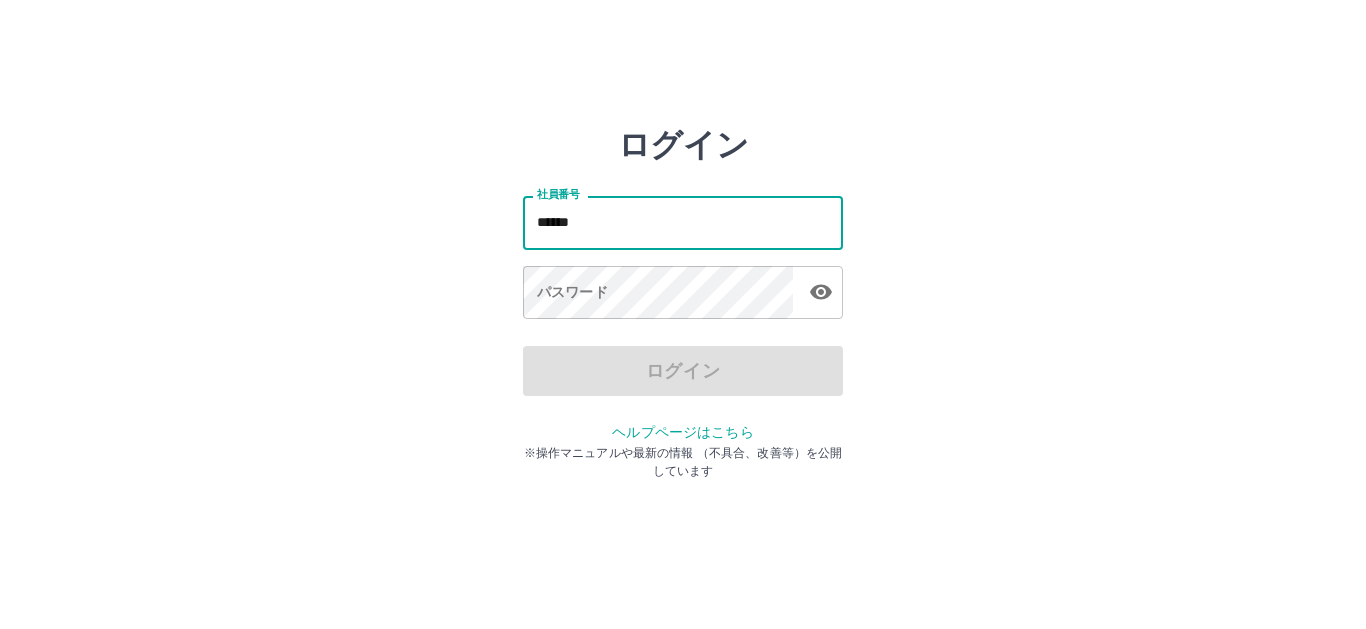 type on "*******" 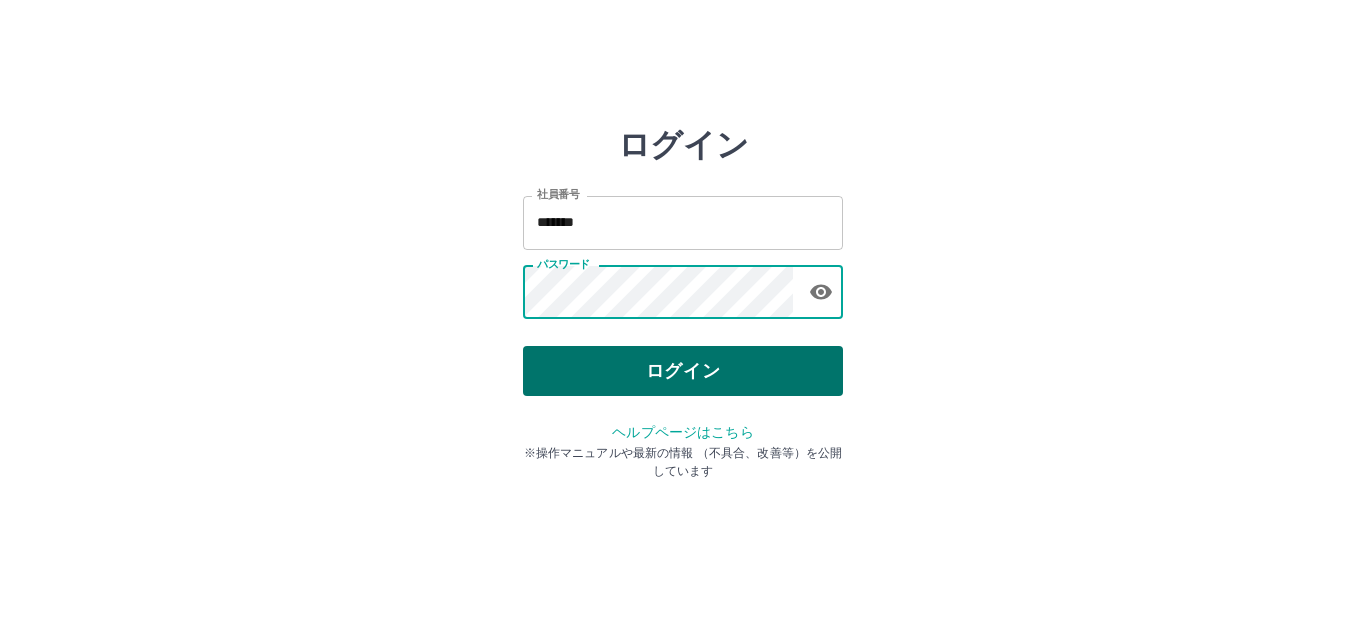 click on "ログイン" at bounding box center (683, 371) 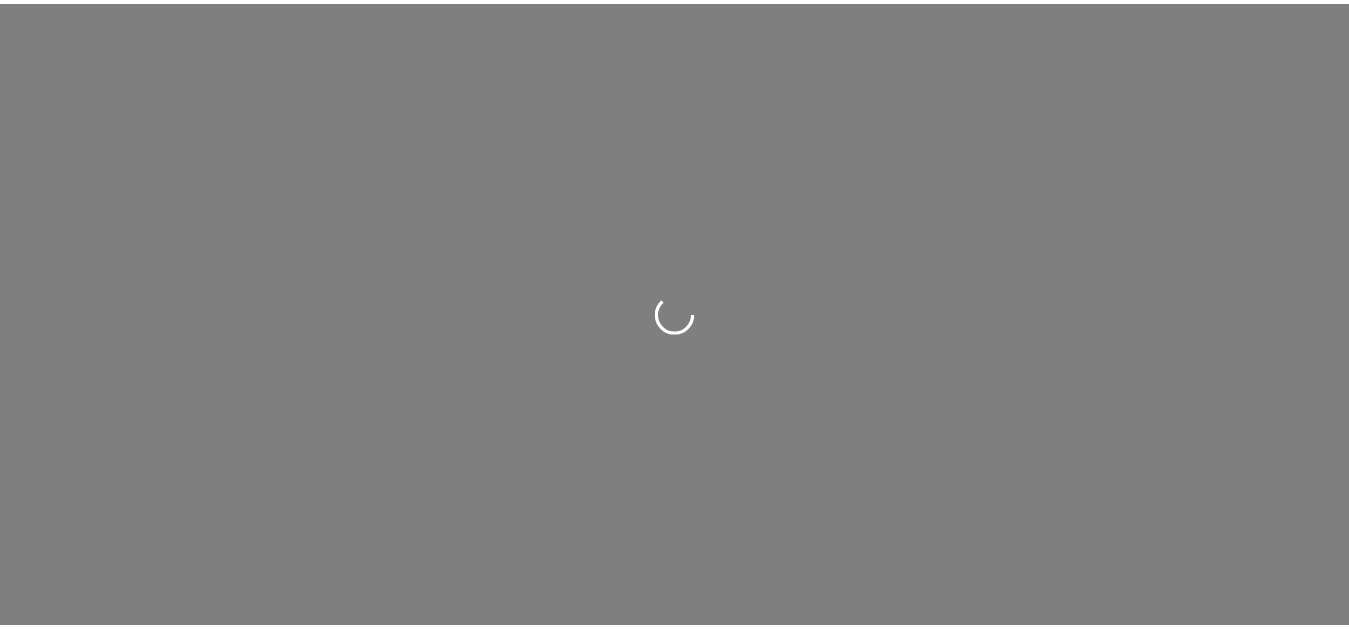 scroll, scrollTop: 0, scrollLeft: 0, axis: both 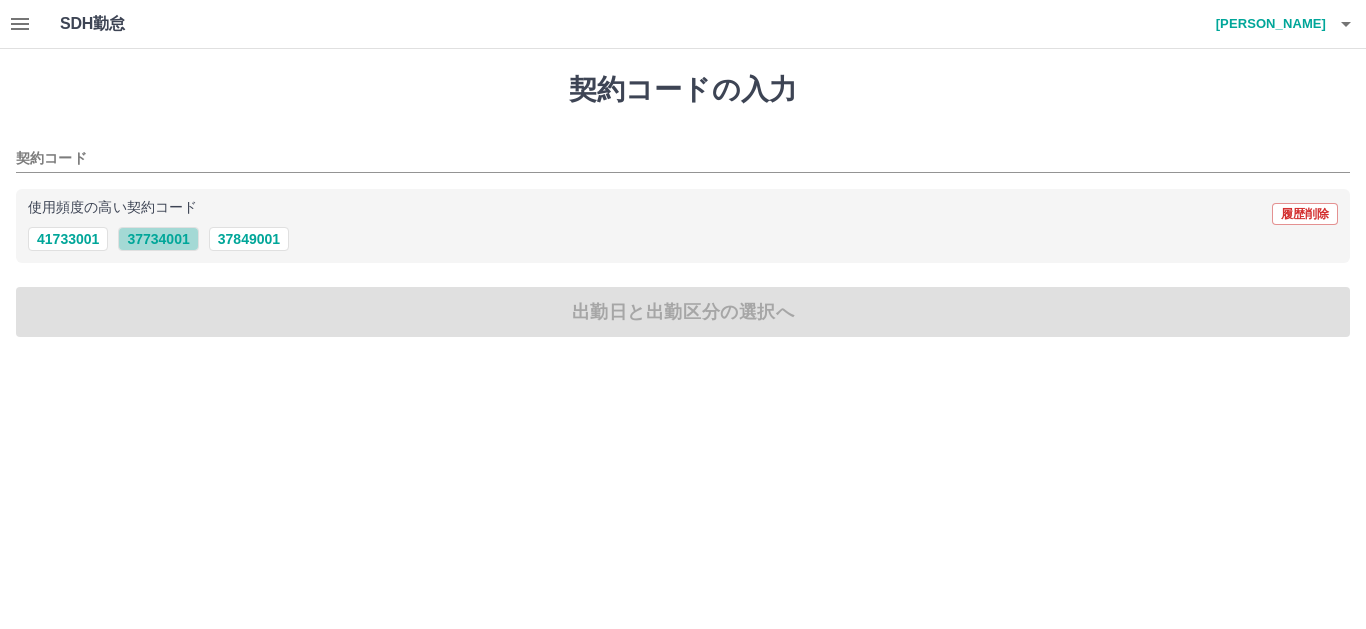 click on "37734001" at bounding box center (158, 239) 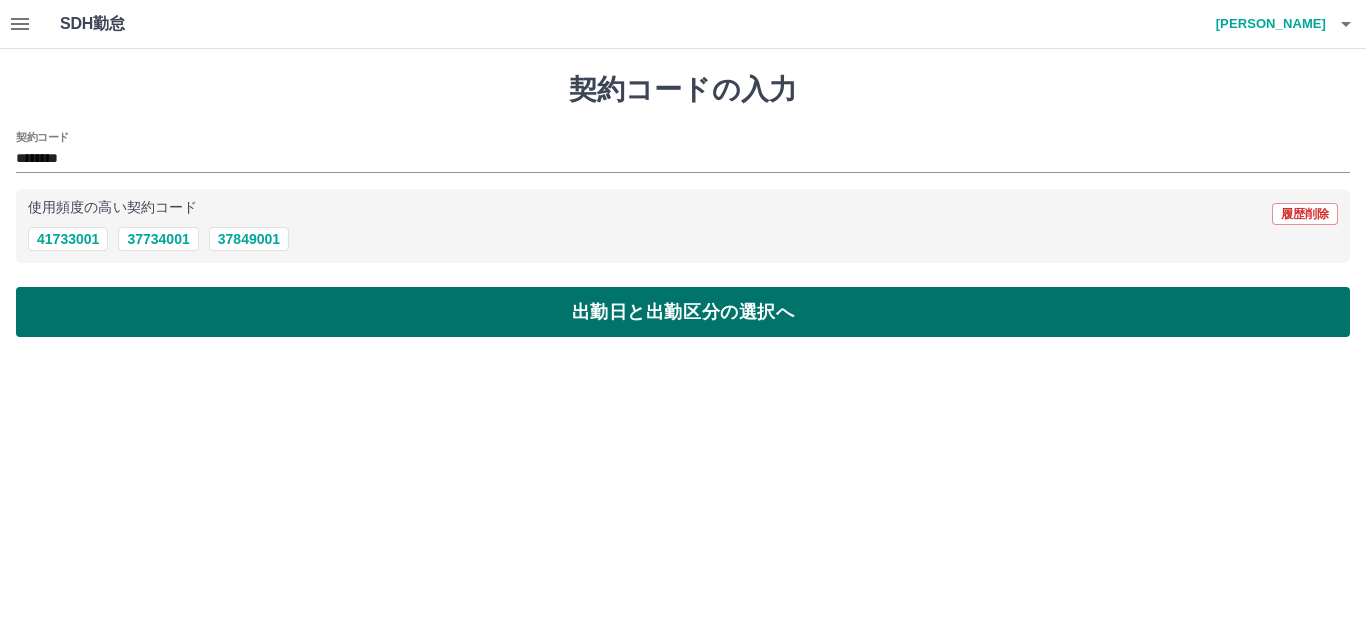 click on "出勤日と出勤区分の選択へ" at bounding box center (683, 312) 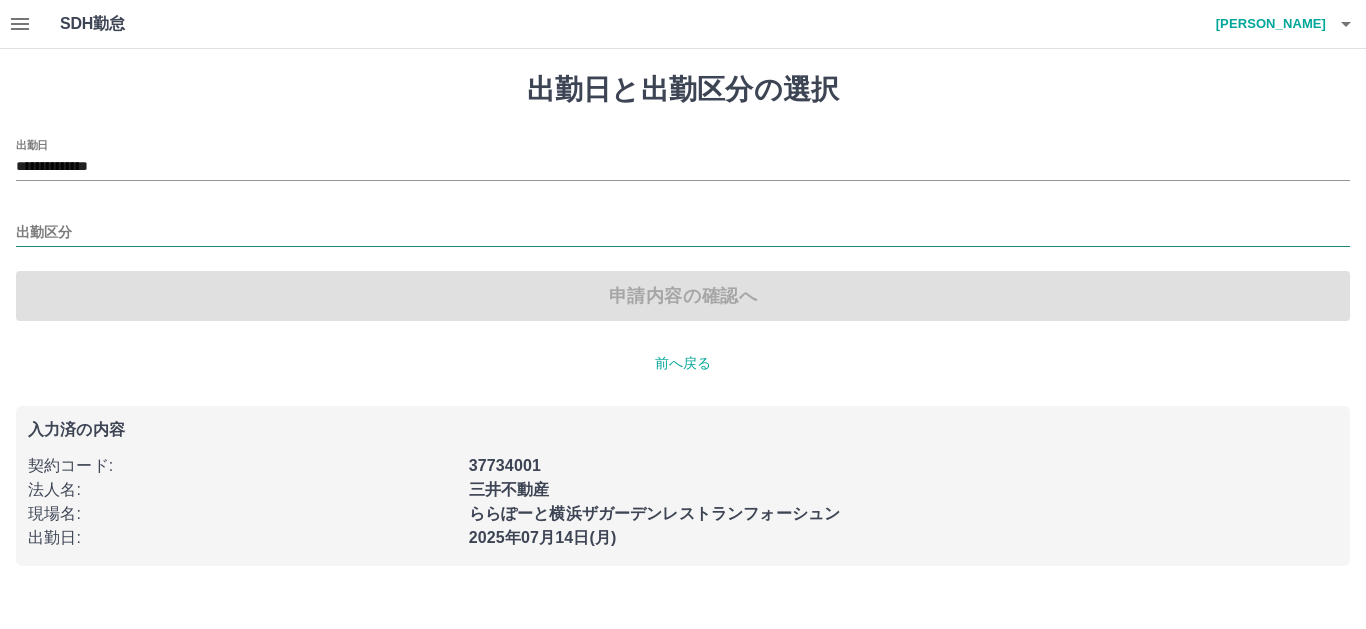 click on "出勤区分" at bounding box center [683, 233] 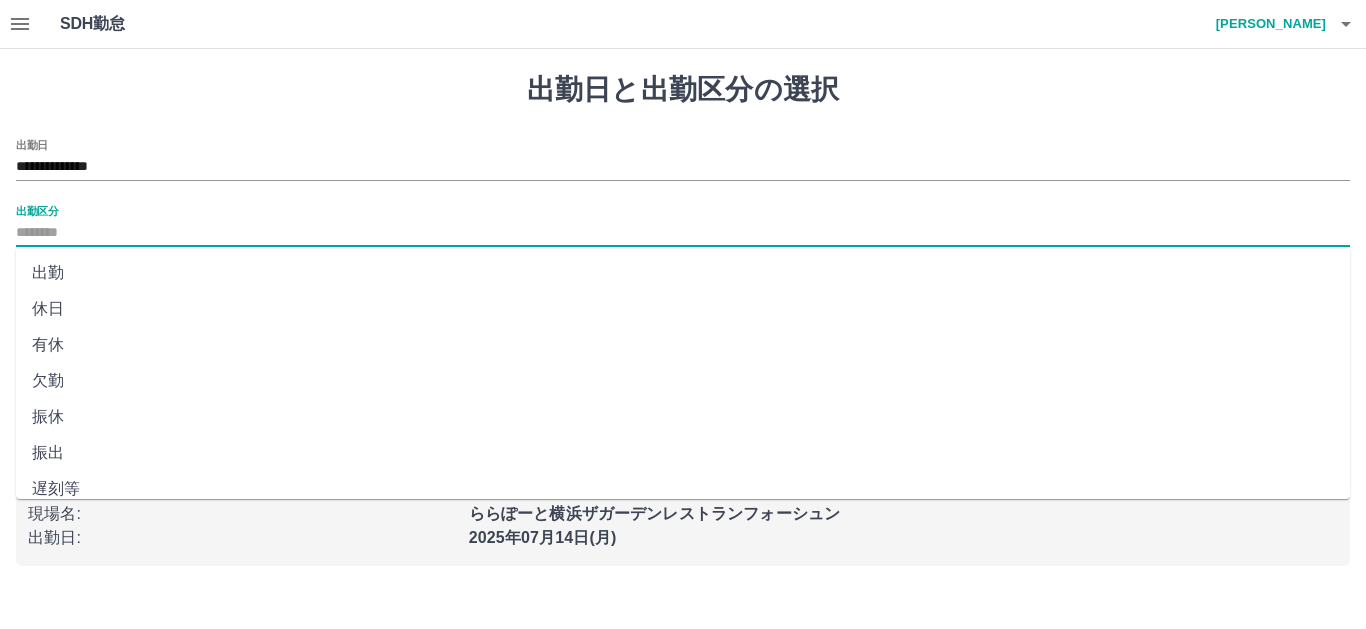 click on "出勤" at bounding box center (683, 273) 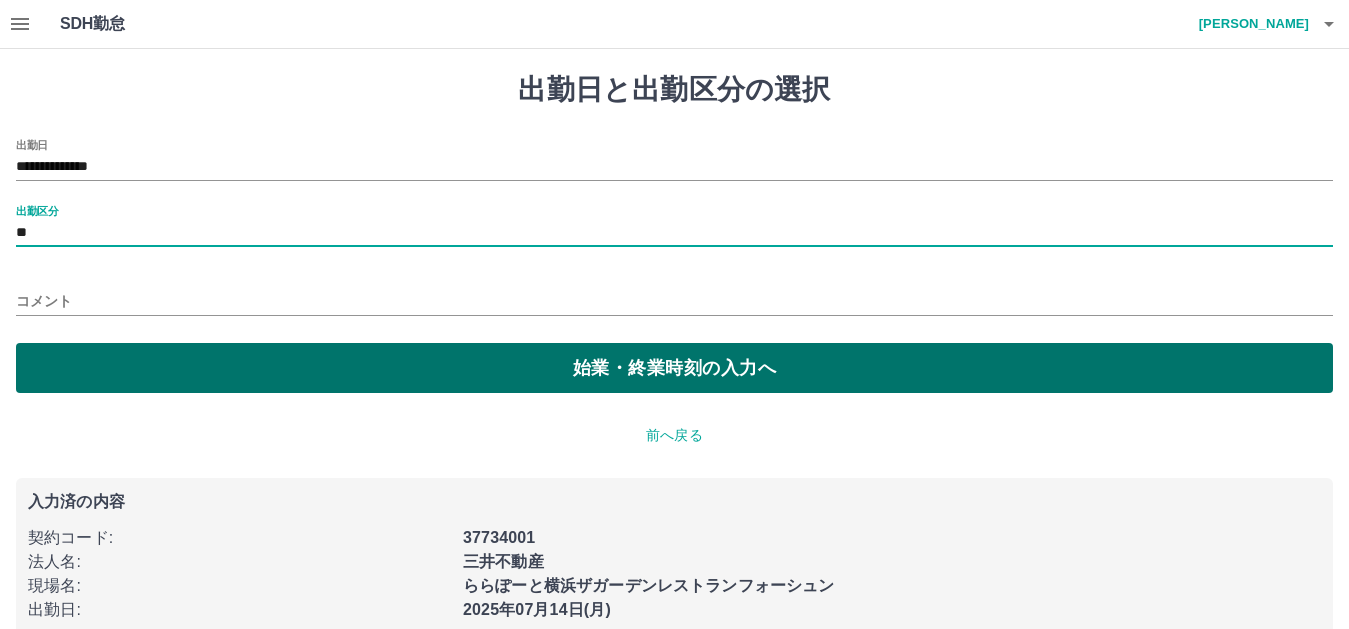 click on "始業・終業時刻の入力へ" at bounding box center (674, 368) 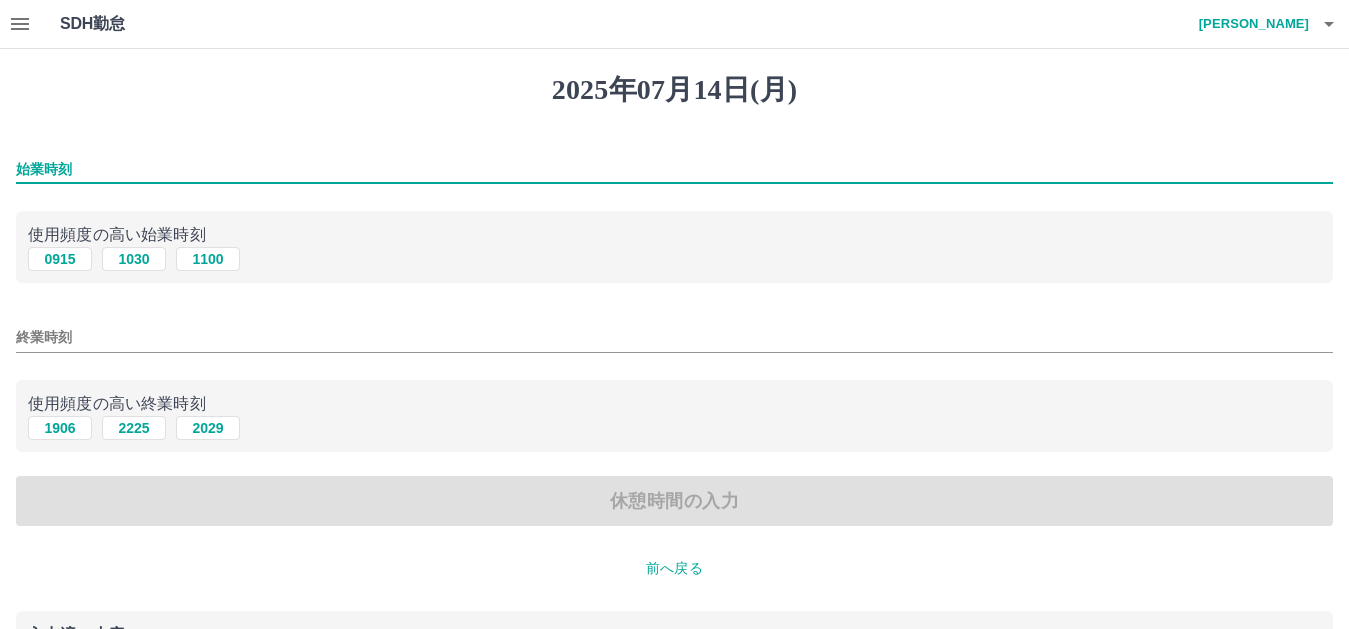 click on "始業時刻" at bounding box center (674, 169) 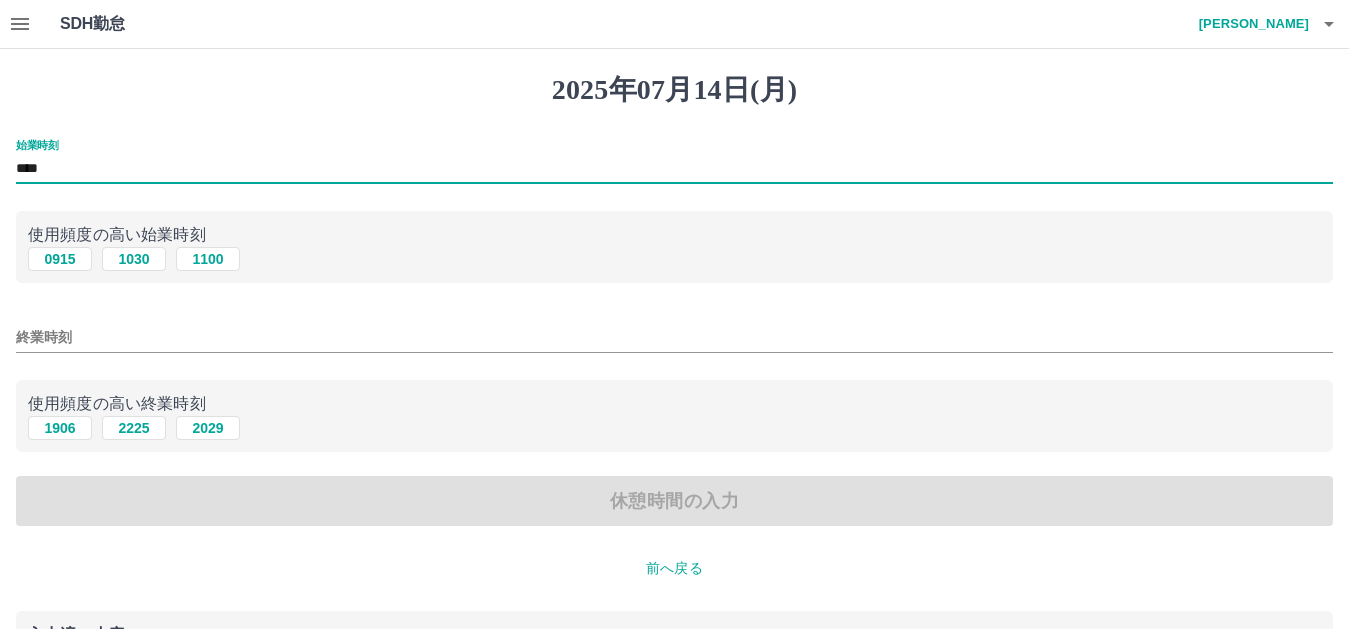 click on "終業時刻" at bounding box center (674, 337) 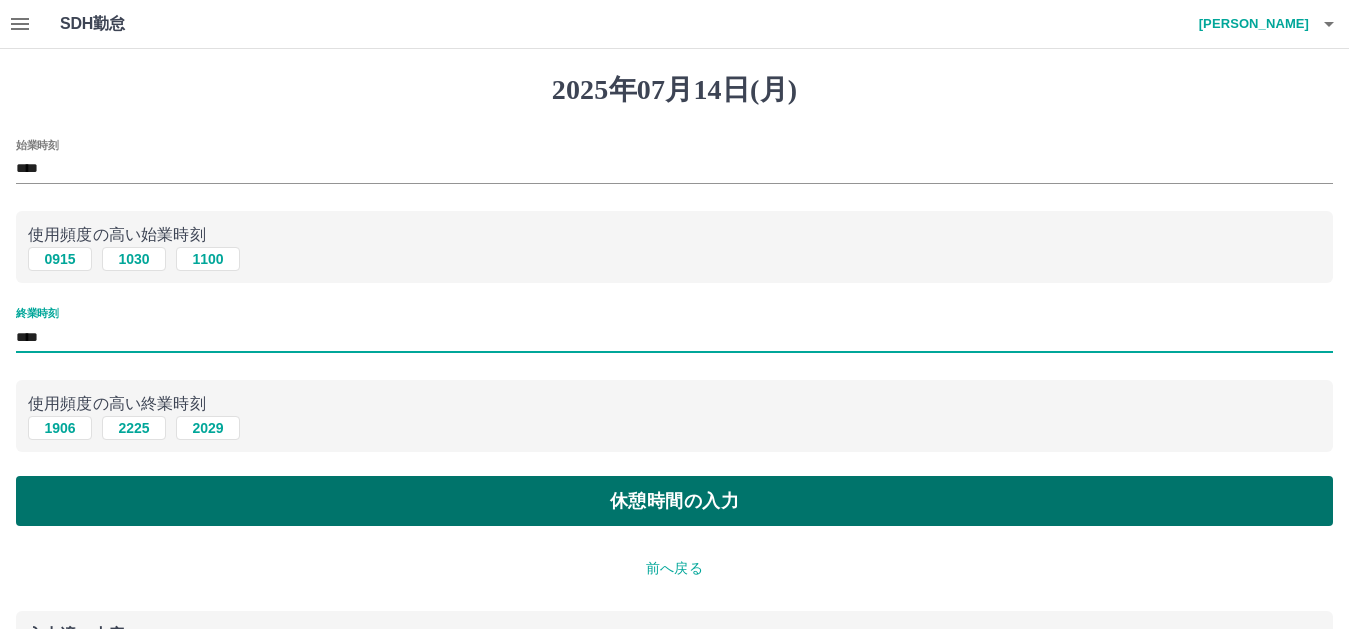 type on "****" 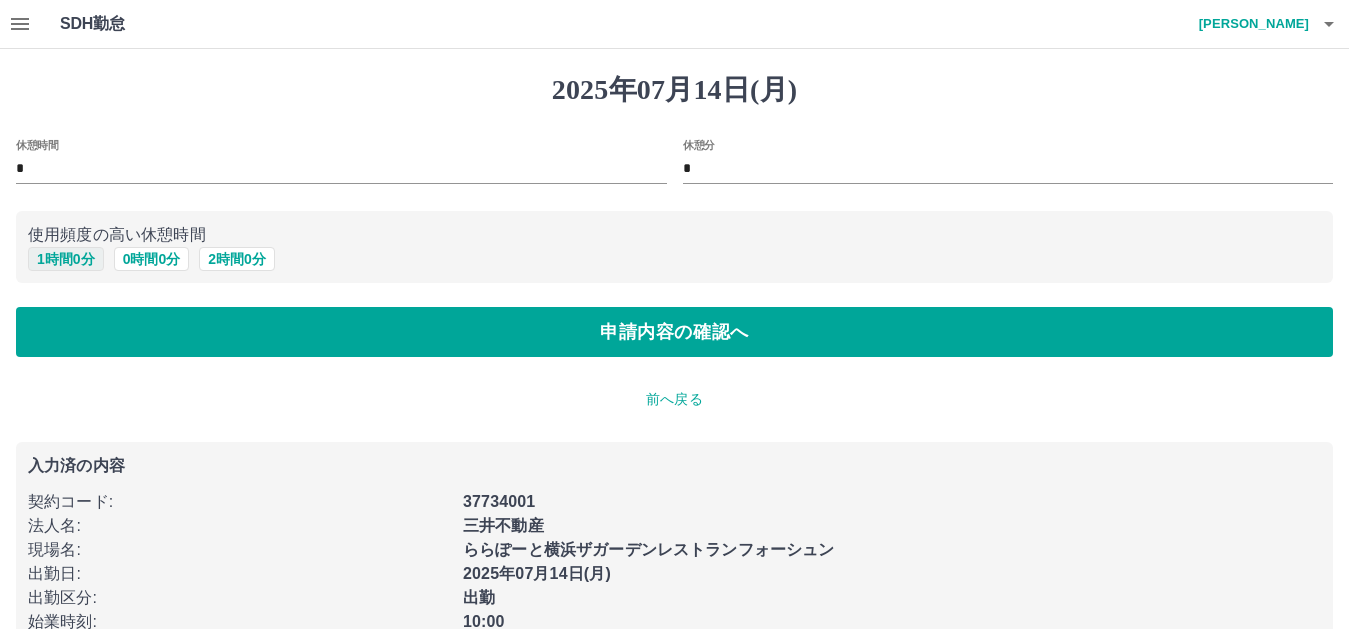 click on "1 時間 0 分" at bounding box center (66, 259) 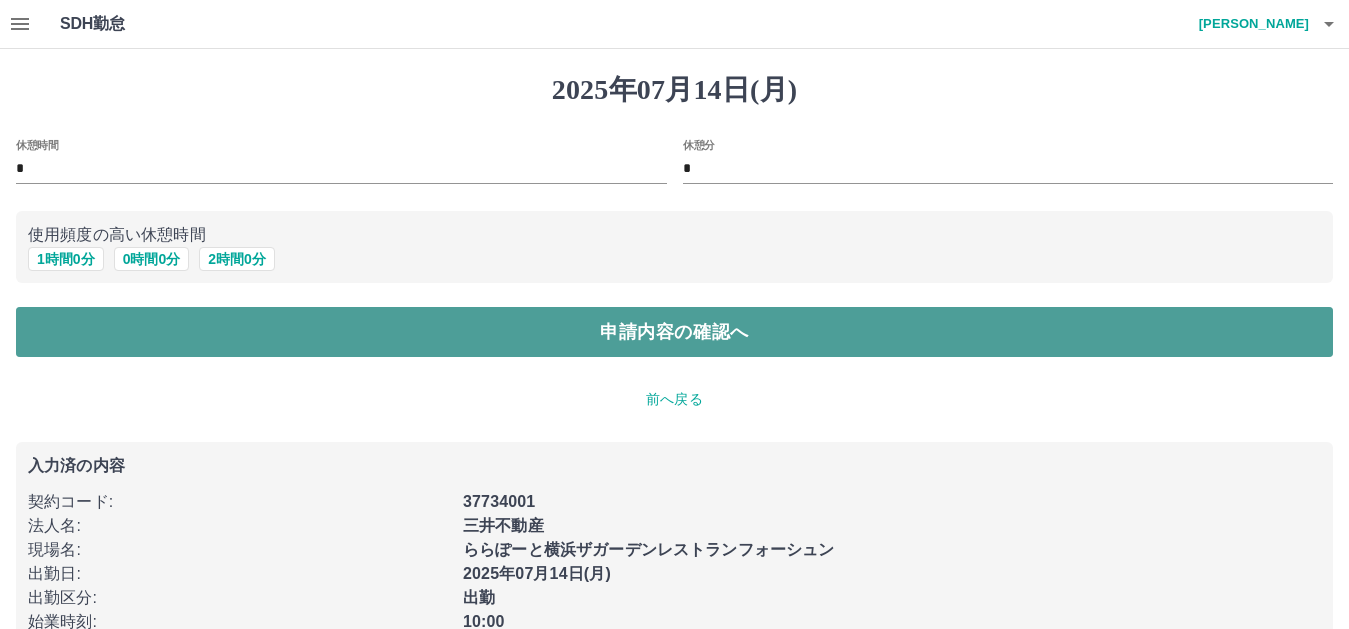 click on "申請内容の確認へ" at bounding box center [674, 332] 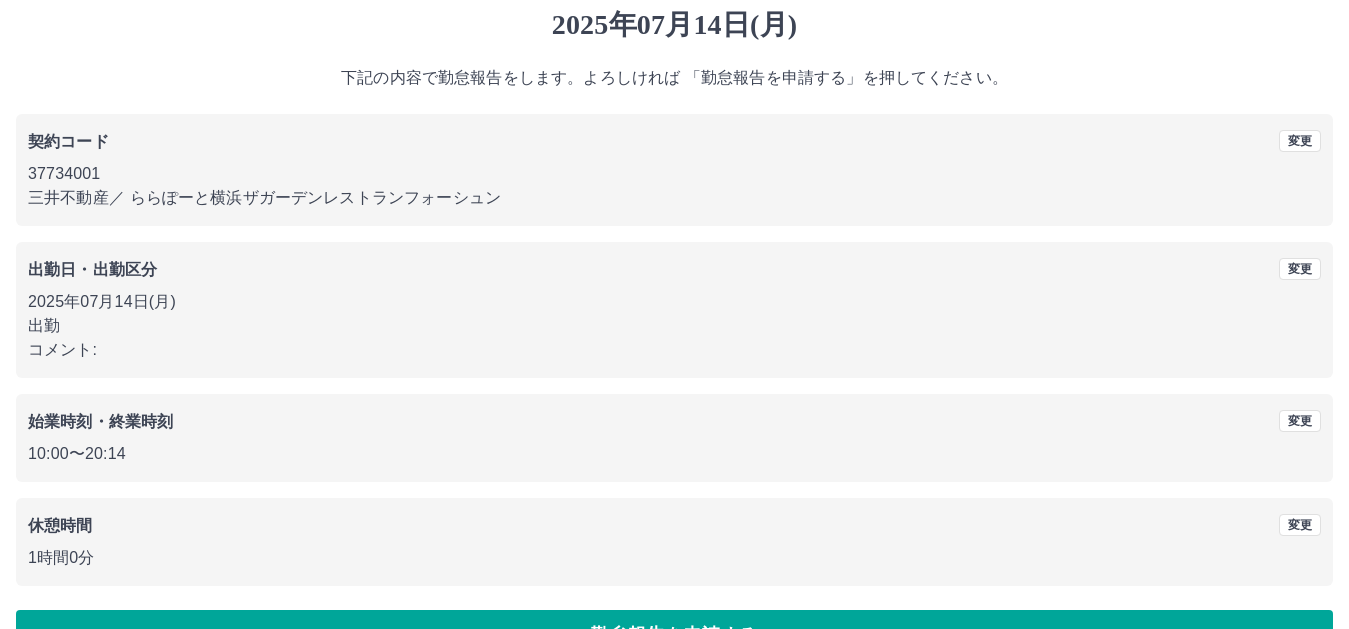 scroll, scrollTop: 100, scrollLeft: 0, axis: vertical 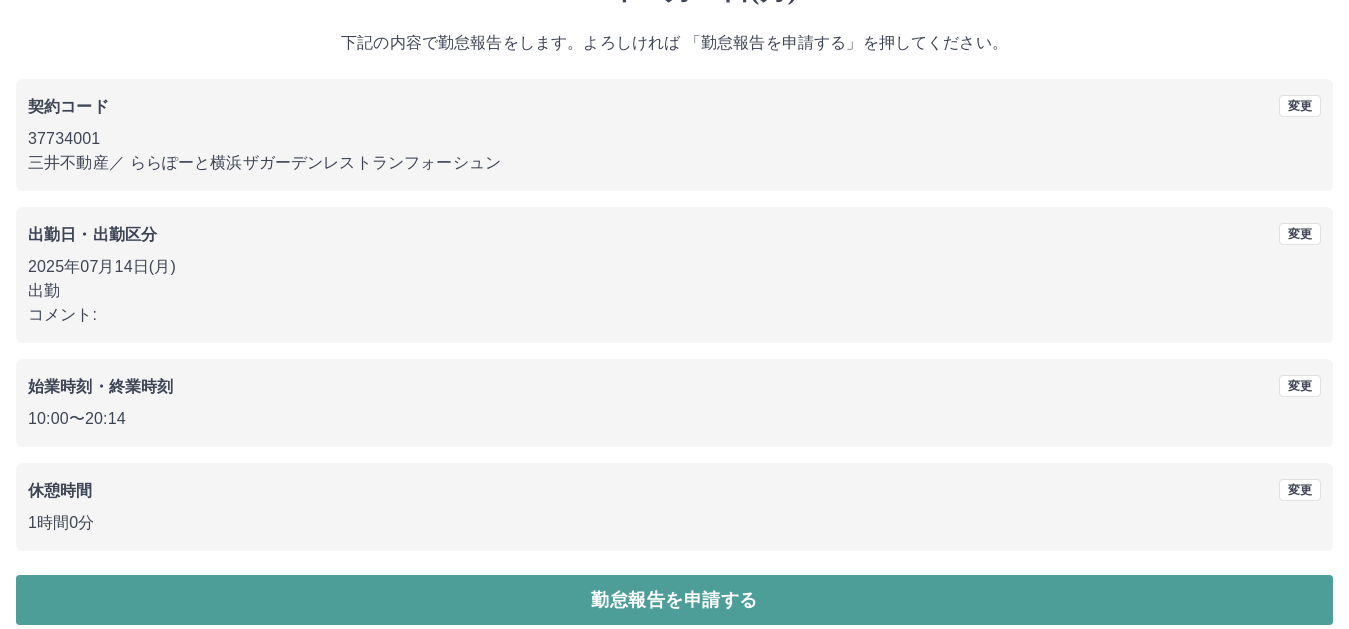 click on "勤怠報告を申請する" at bounding box center [674, 600] 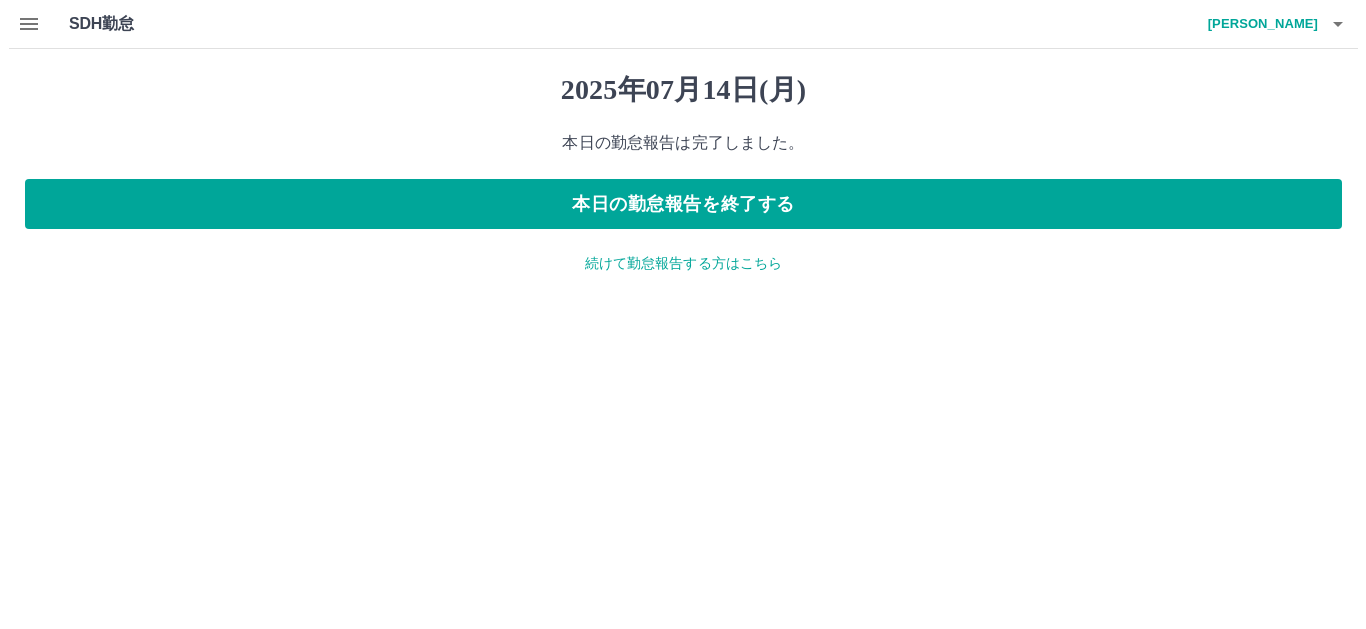 scroll, scrollTop: 0, scrollLeft: 0, axis: both 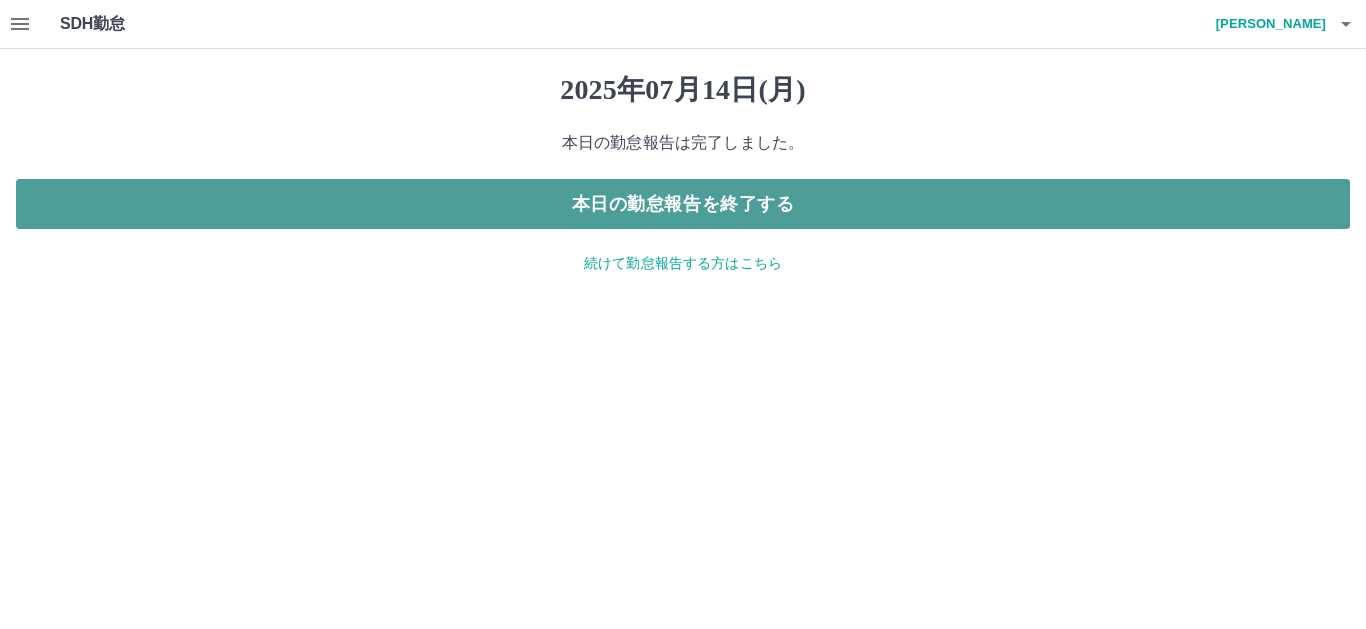 click on "本日の勤怠報告を終了する" at bounding box center [683, 204] 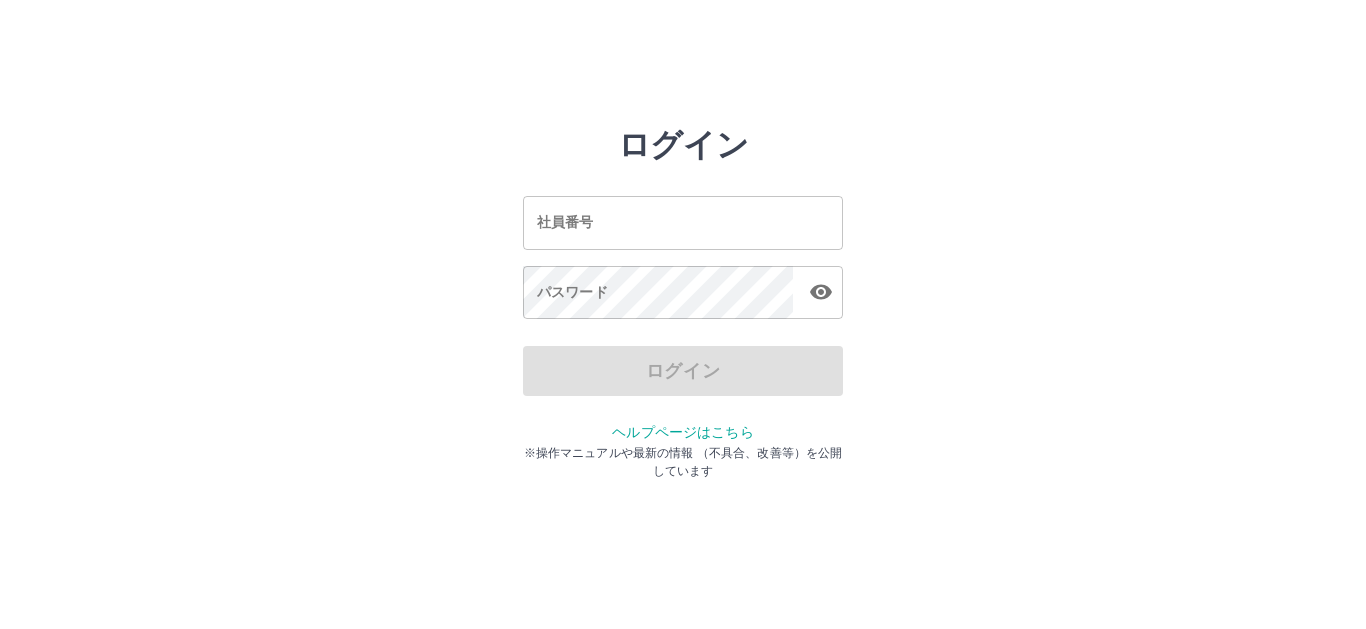 scroll, scrollTop: 0, scrollLeft: 0, axis: both 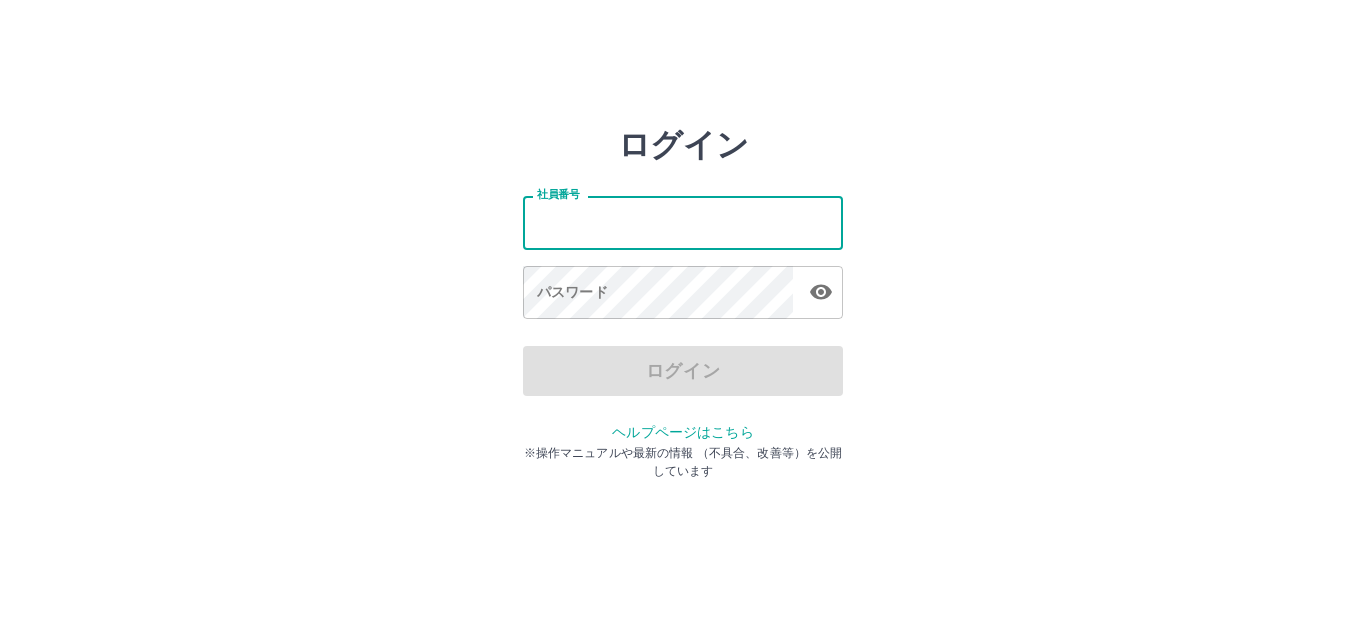 click on "社員番号" at bounding box center (683, 222) 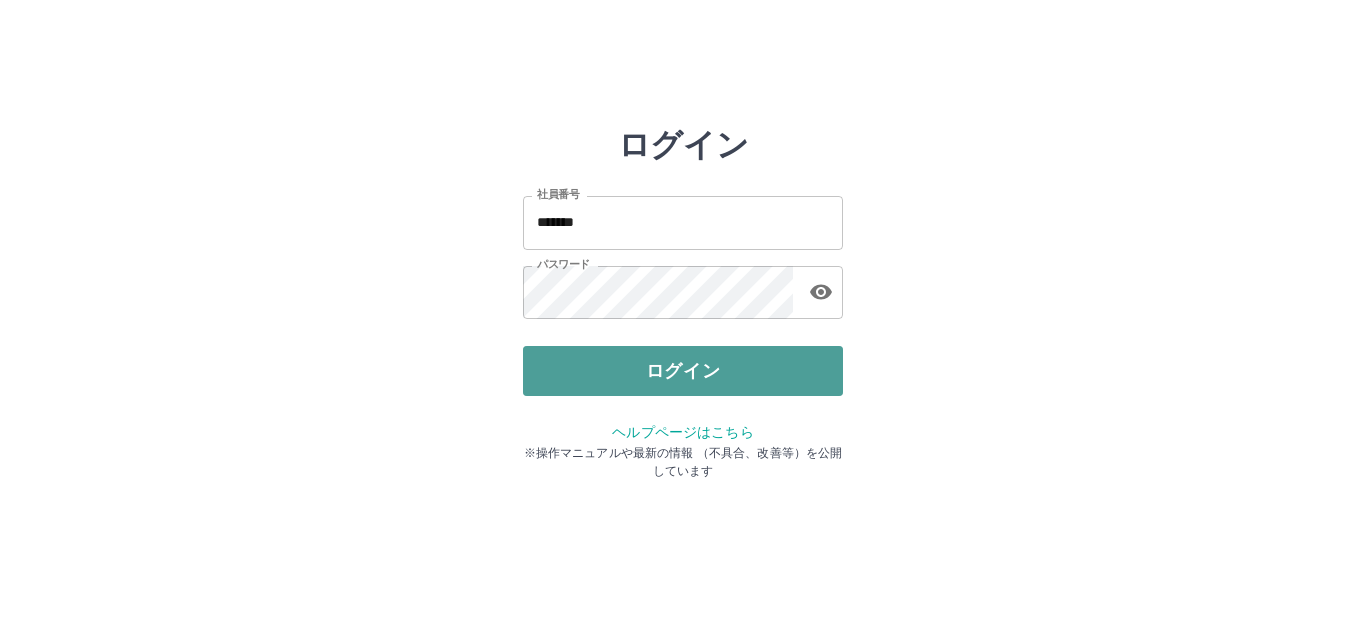 click on "ログイン" at bounding box center (683, 371) 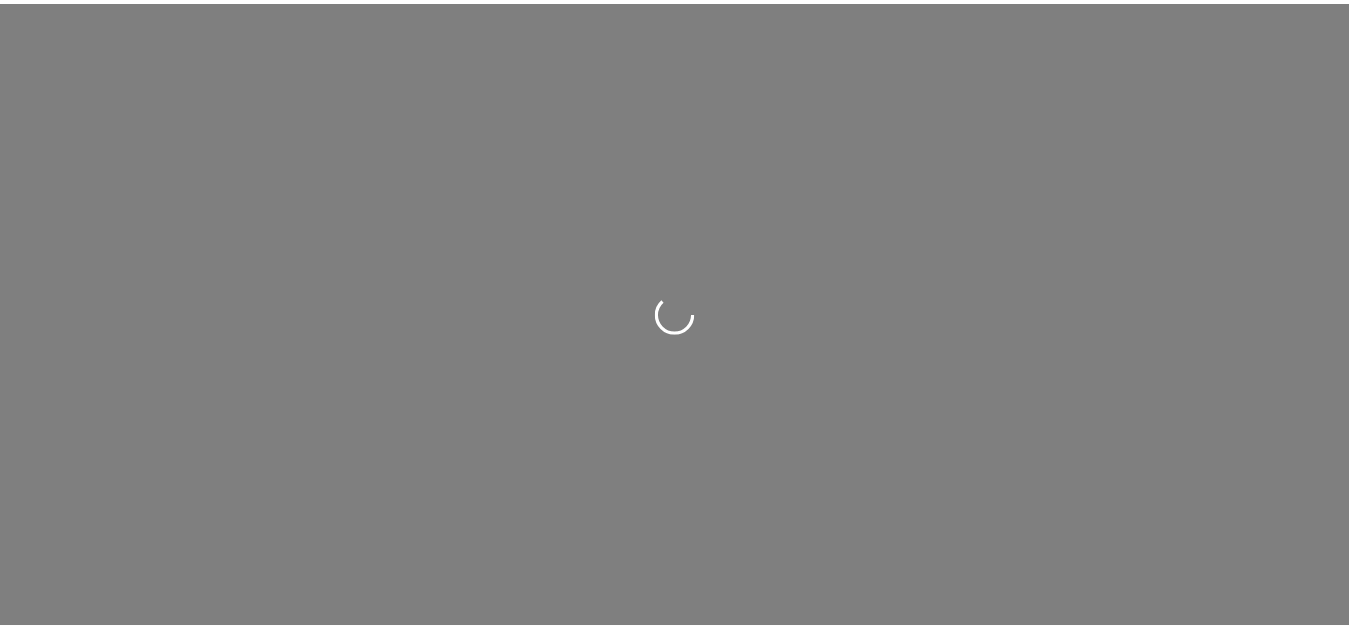 scroll, scrollTop: 0, scrollLeft: 0, axis: both 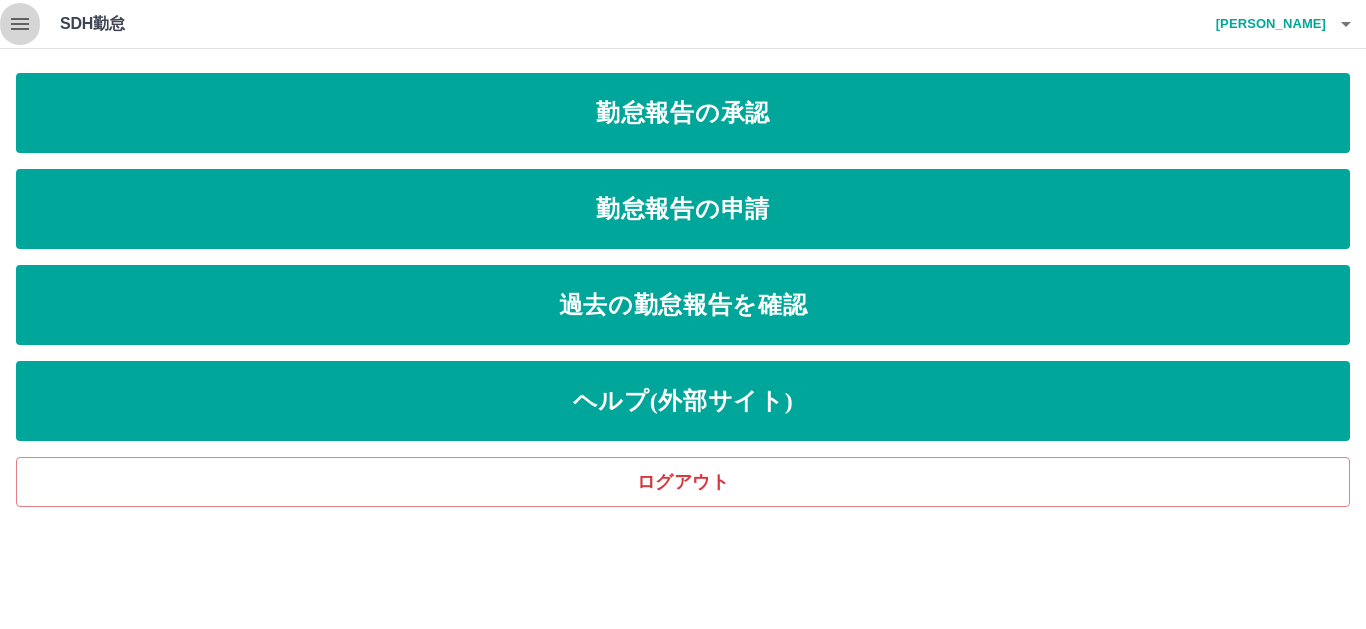 click 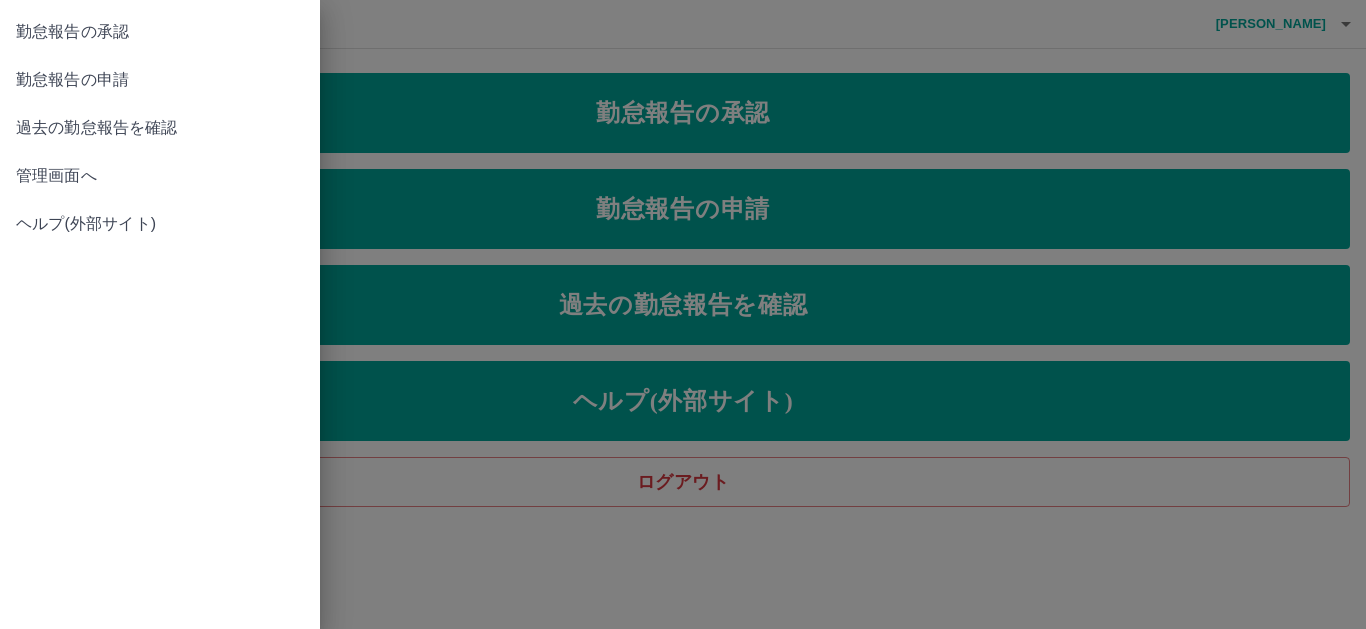 click on "管理画面へ" at bounding box center [160, 176] 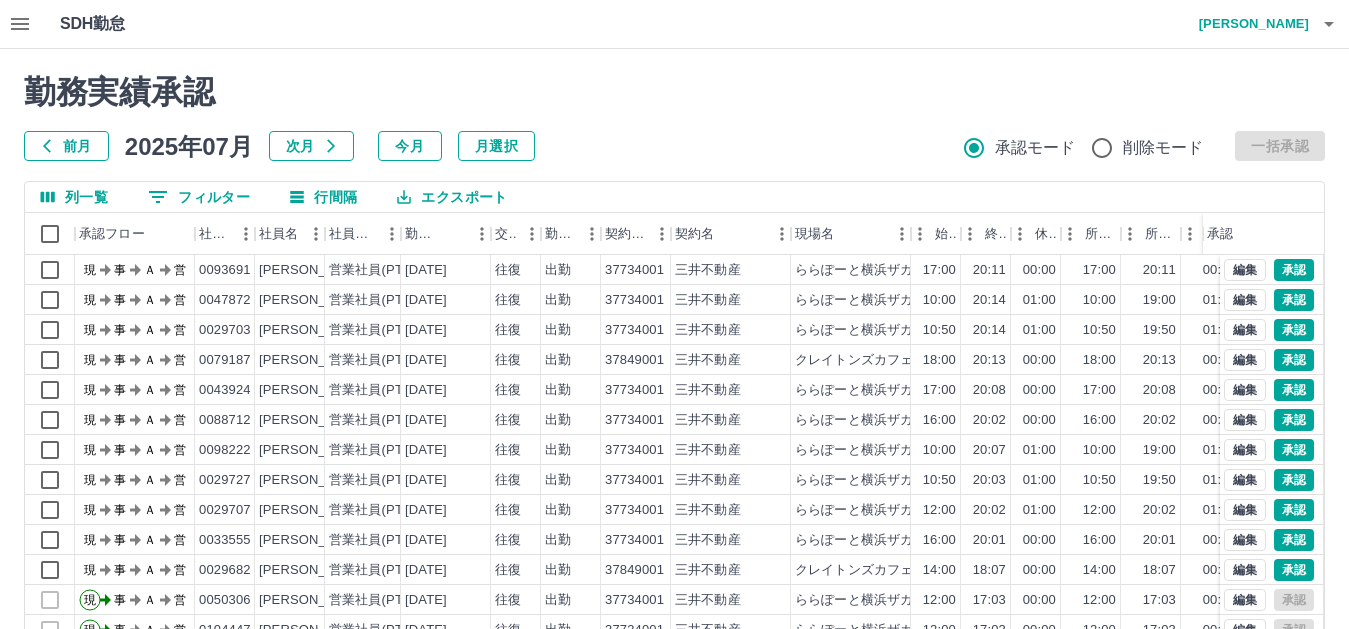 click 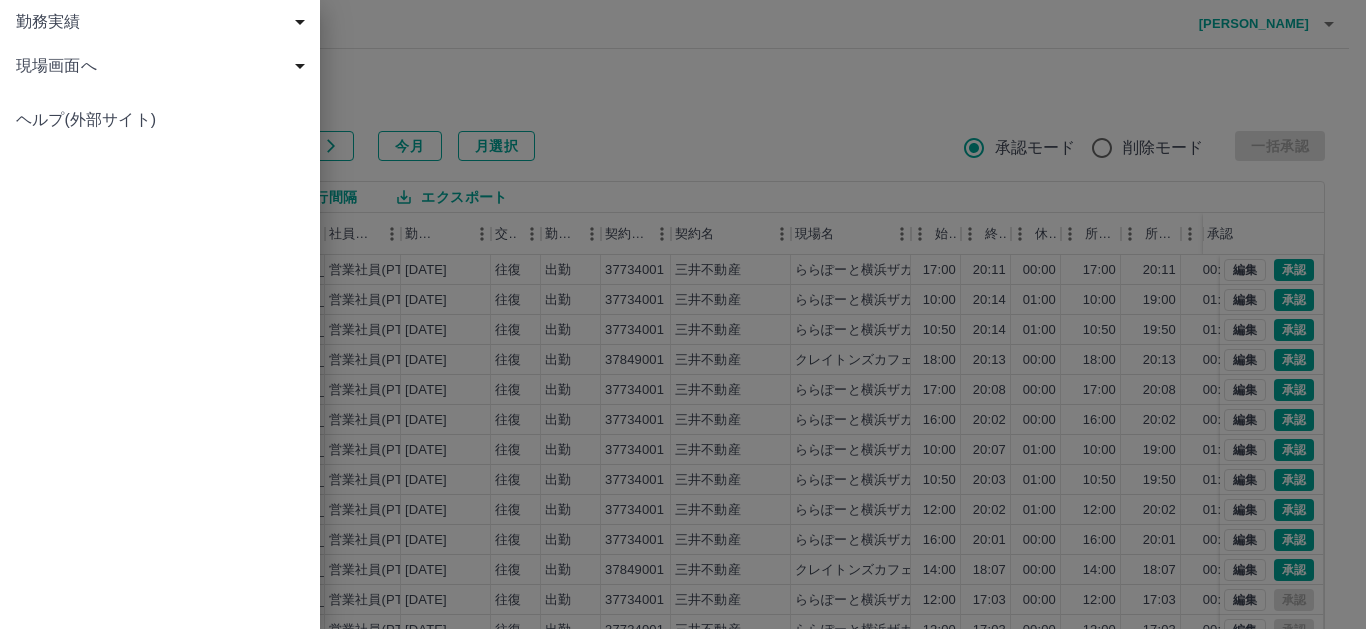 click at bounding box center (683, 314) 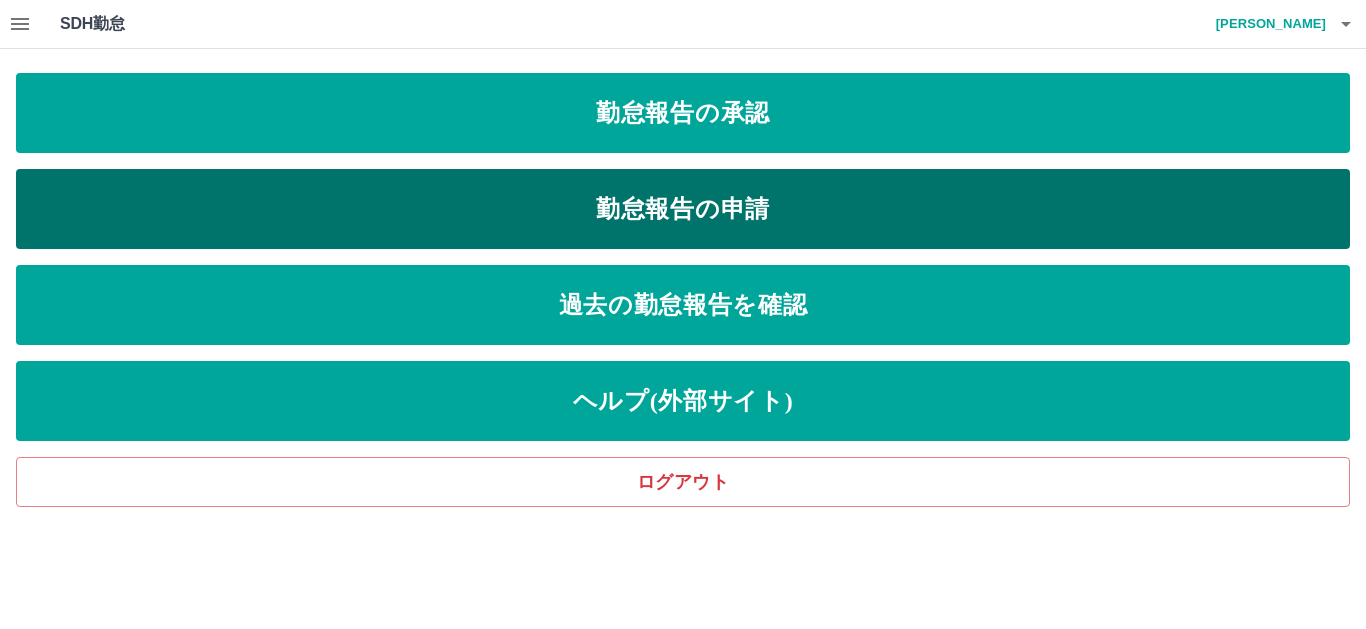 click on "勤怠報告の申請" at bounding box center [683, 209] 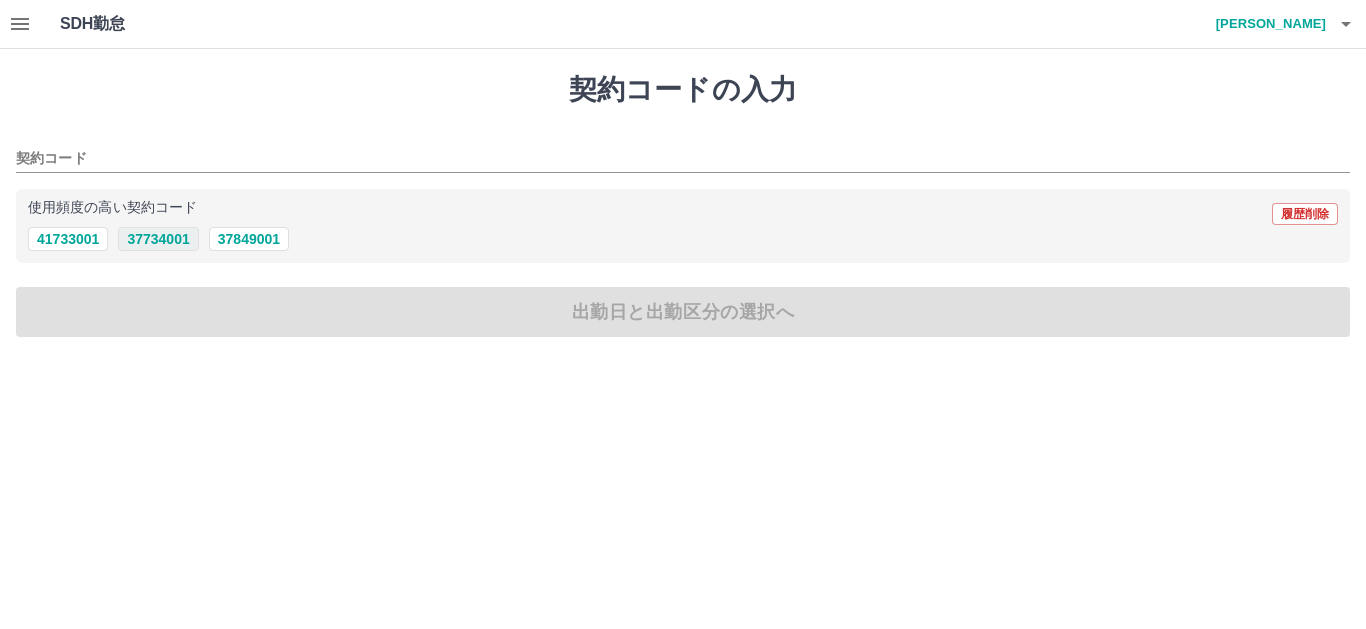 click on "37734001" at bounding box center [158, 239] 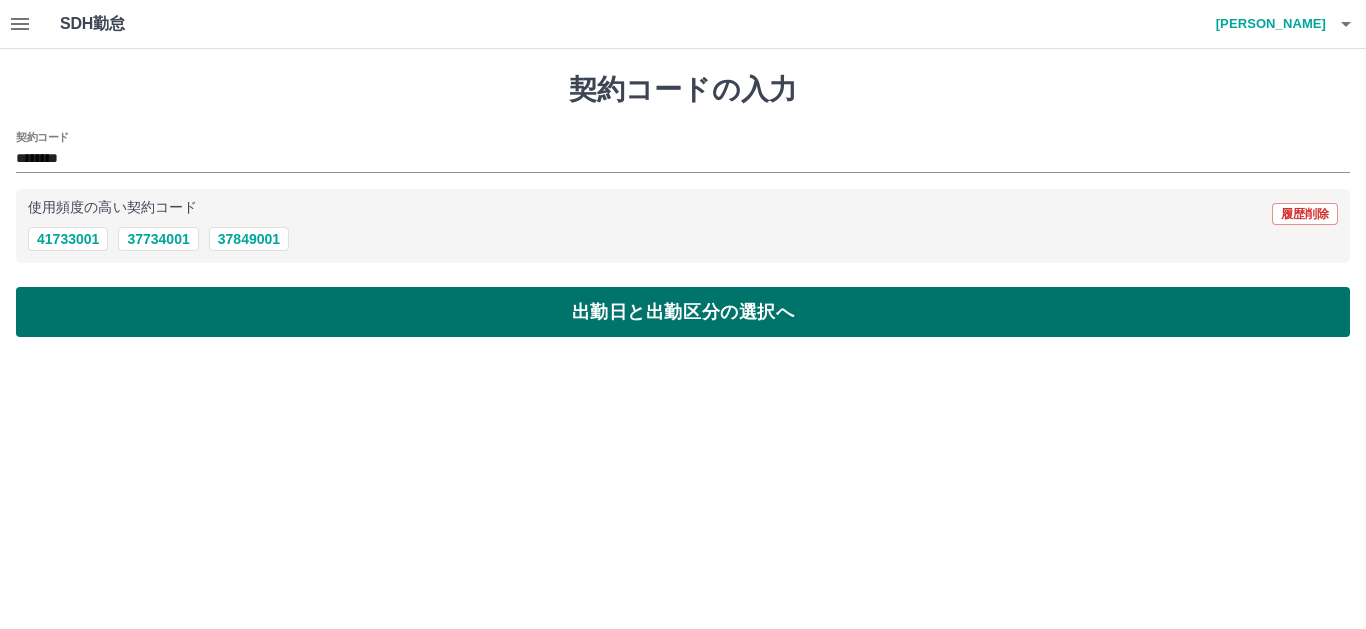 click on "出勤日と出勤区分の選択へ" at bounding box center [683, 312] 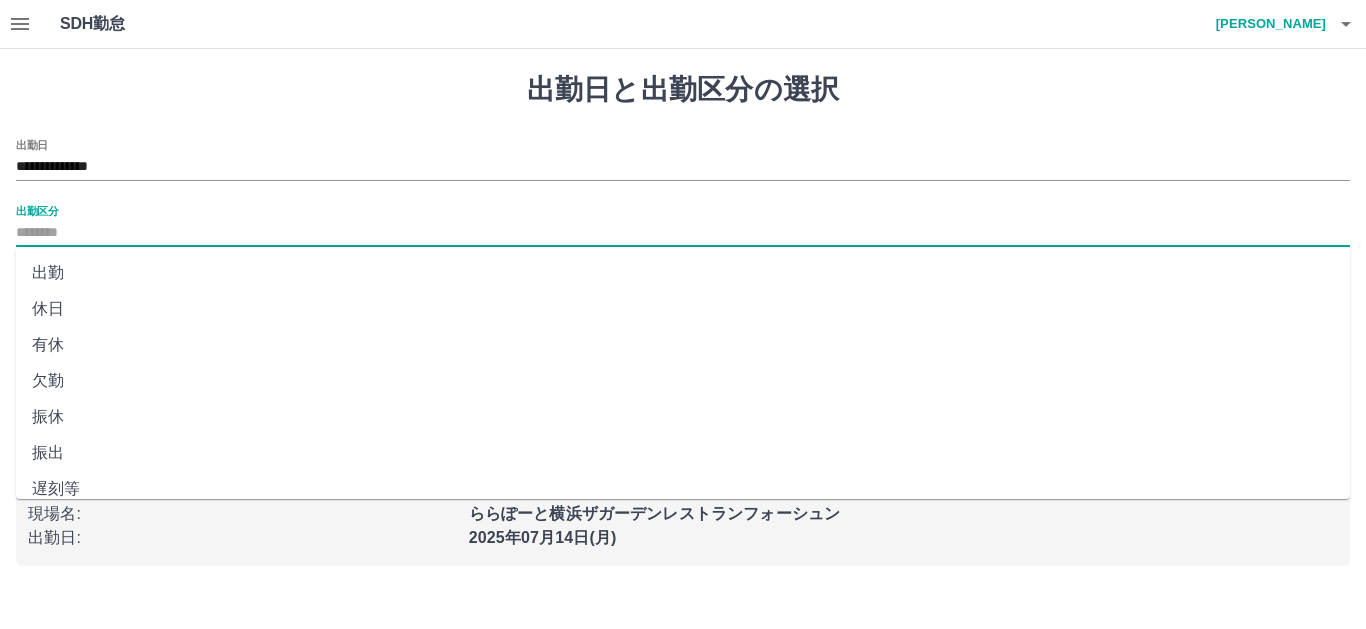 click on "出勤区分" at bounding box center [683, 233] 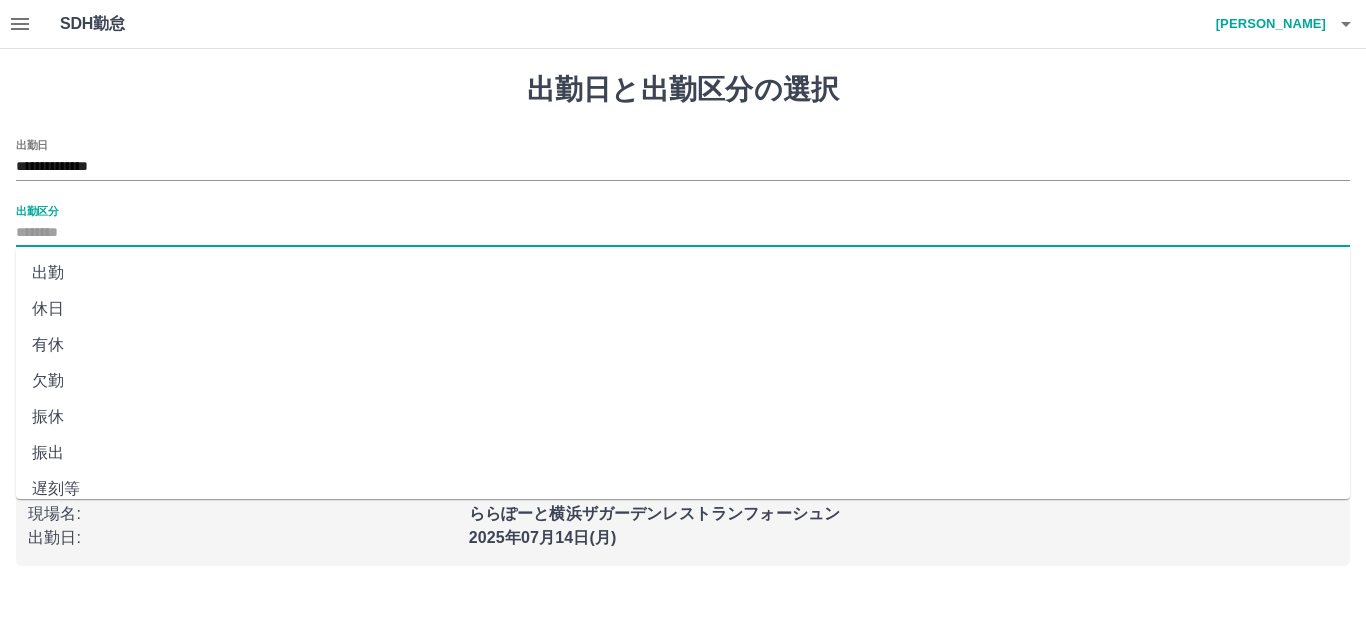 click on "出勤" at bounding box center (683, 273) 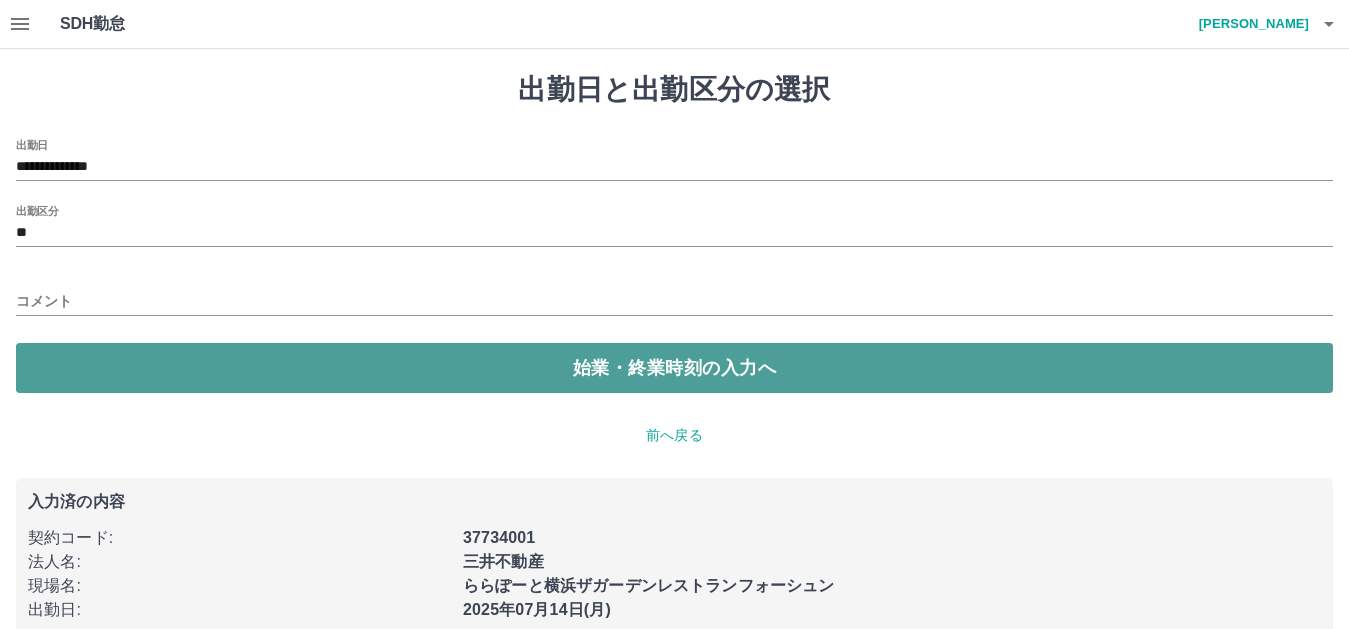 click on "始業・終業時刻の入力へ" at bounding box center [674, 368] 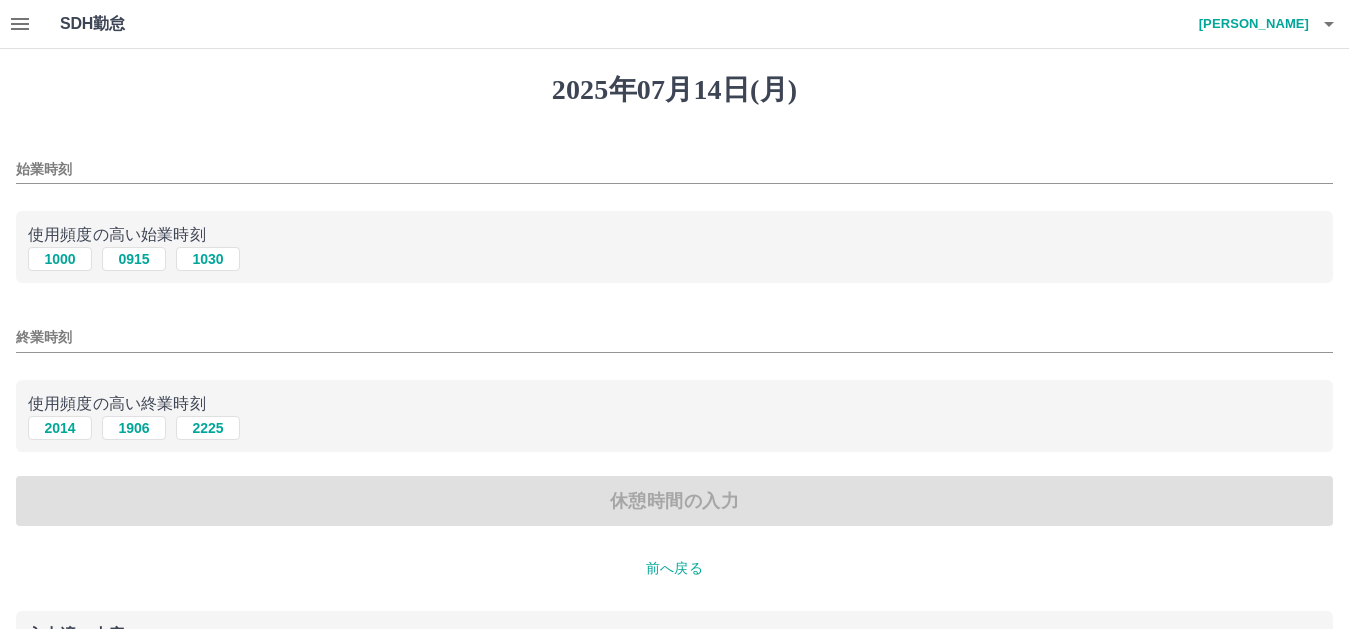 click on "始業時刻" at bounding box center [674, 169] 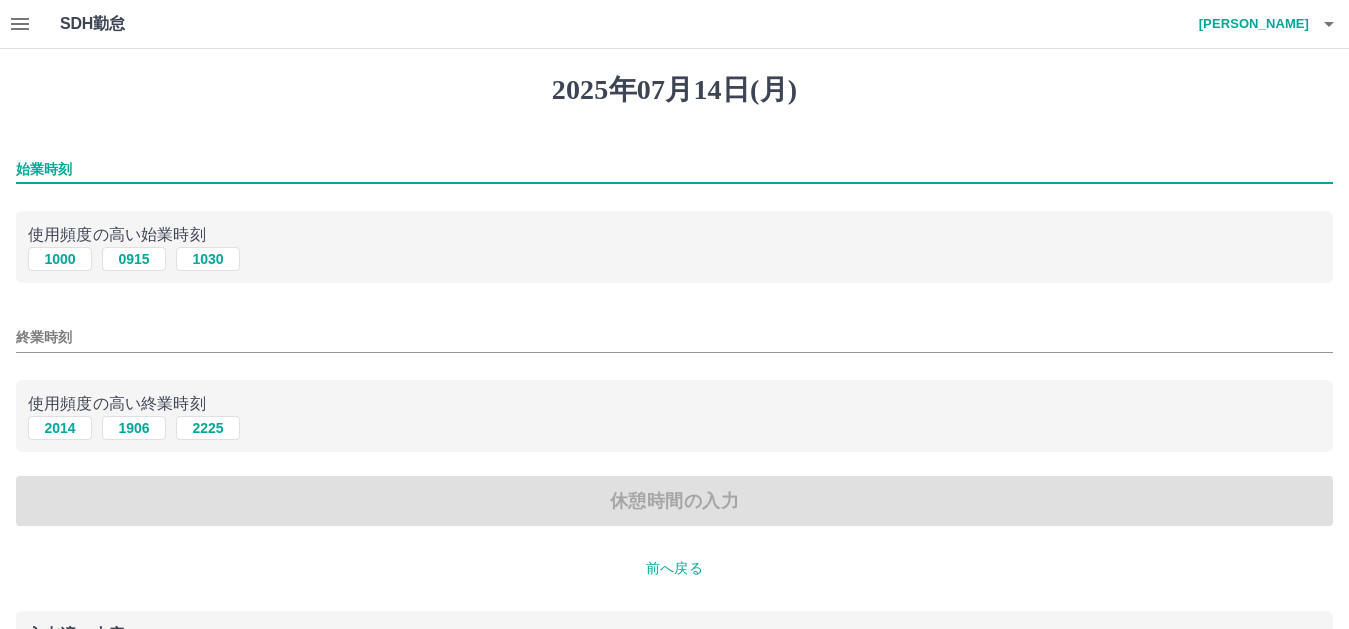 type on "****" 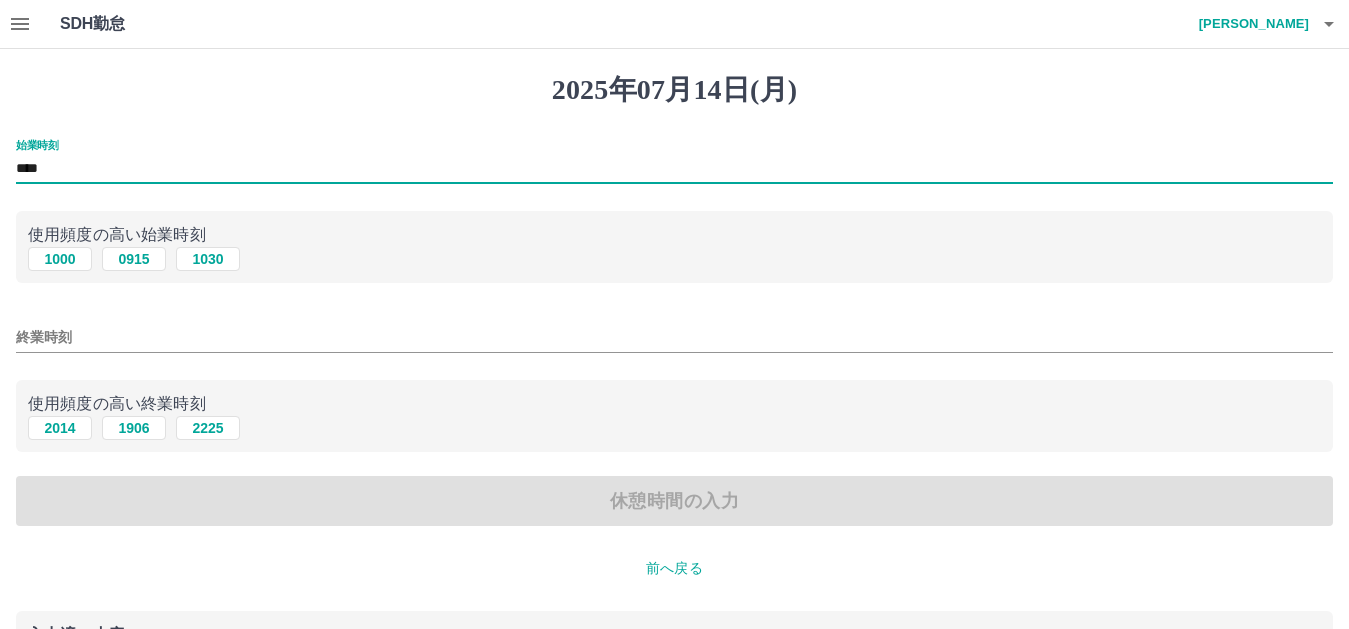 click on "終業時刻" at bounding box center (674, 337) 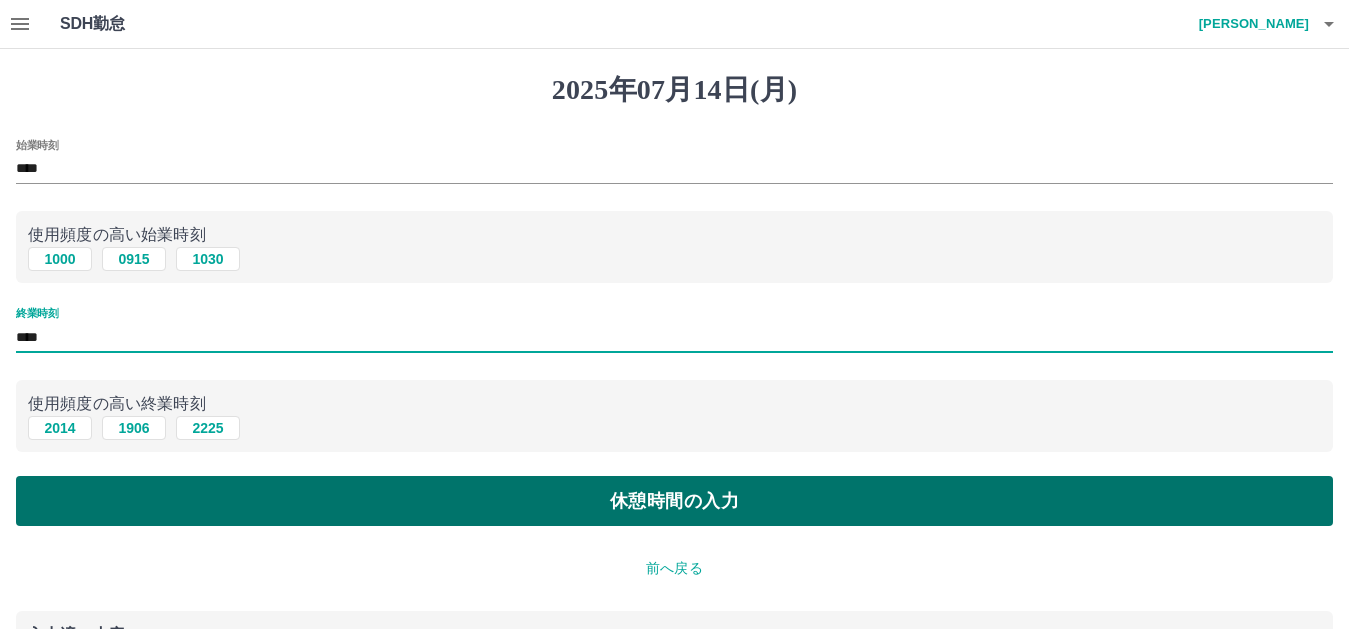type on "****" 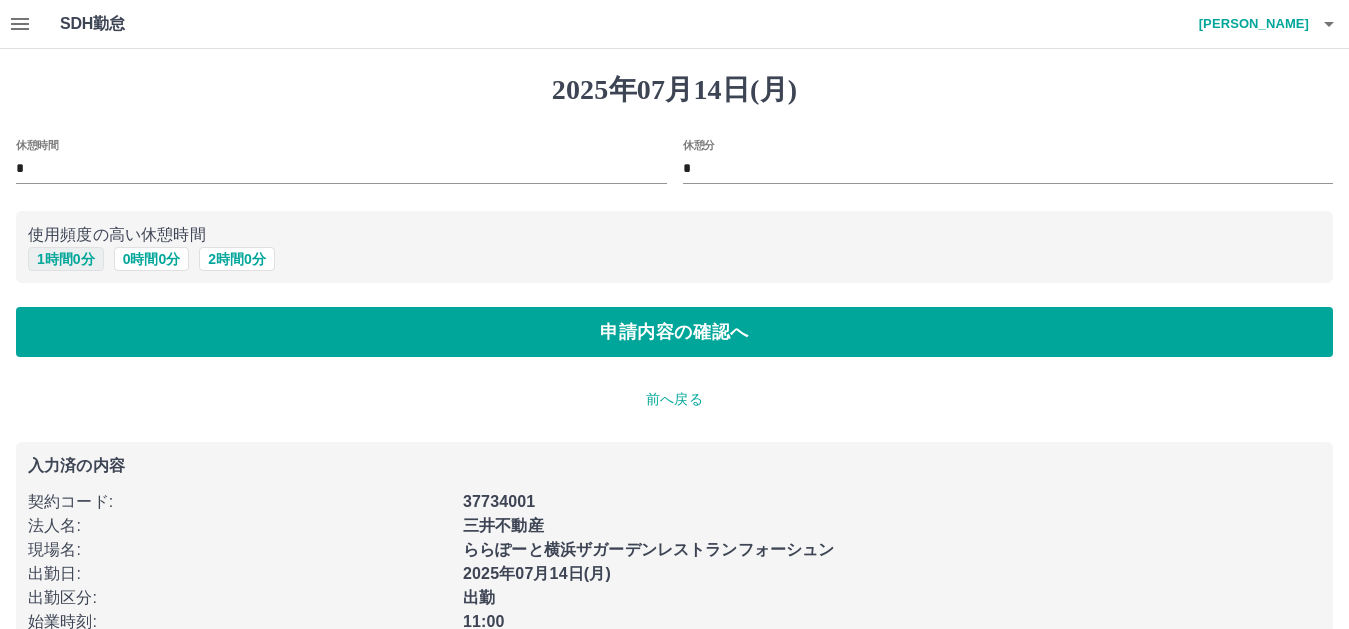 click on "1 時間 0 分" at bounding box center (66, 259) 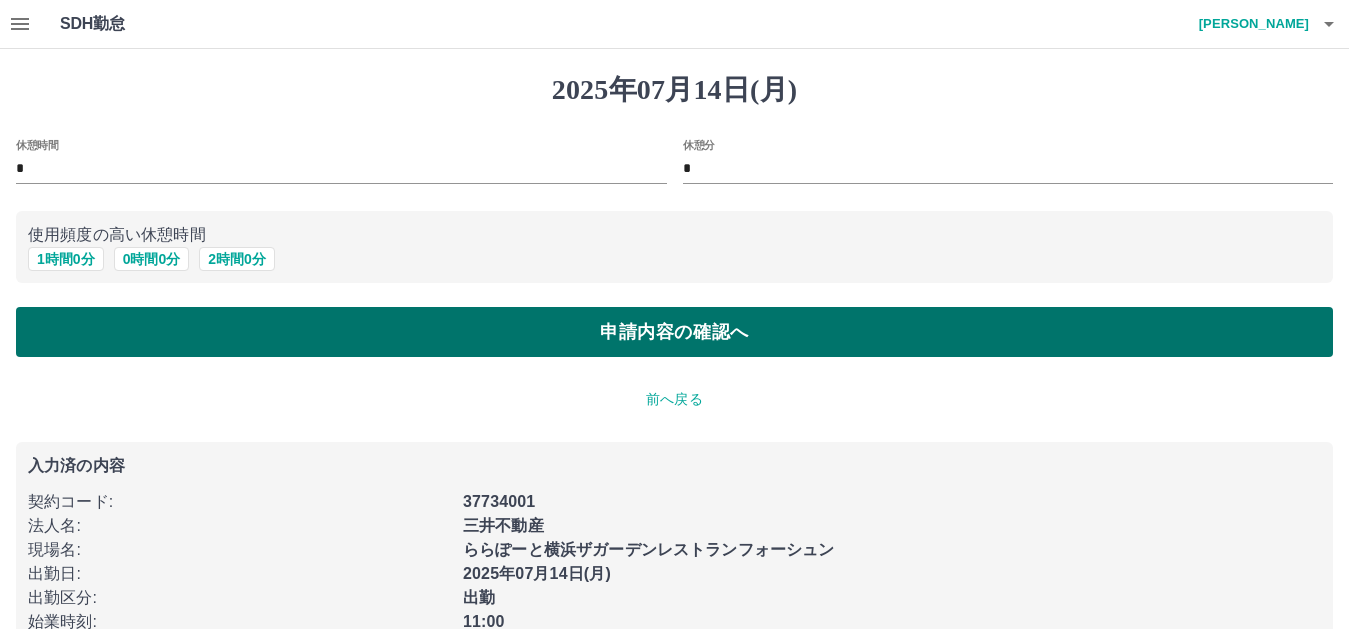 click on "申請内容の確認へ" at bounding box center [674, 332] 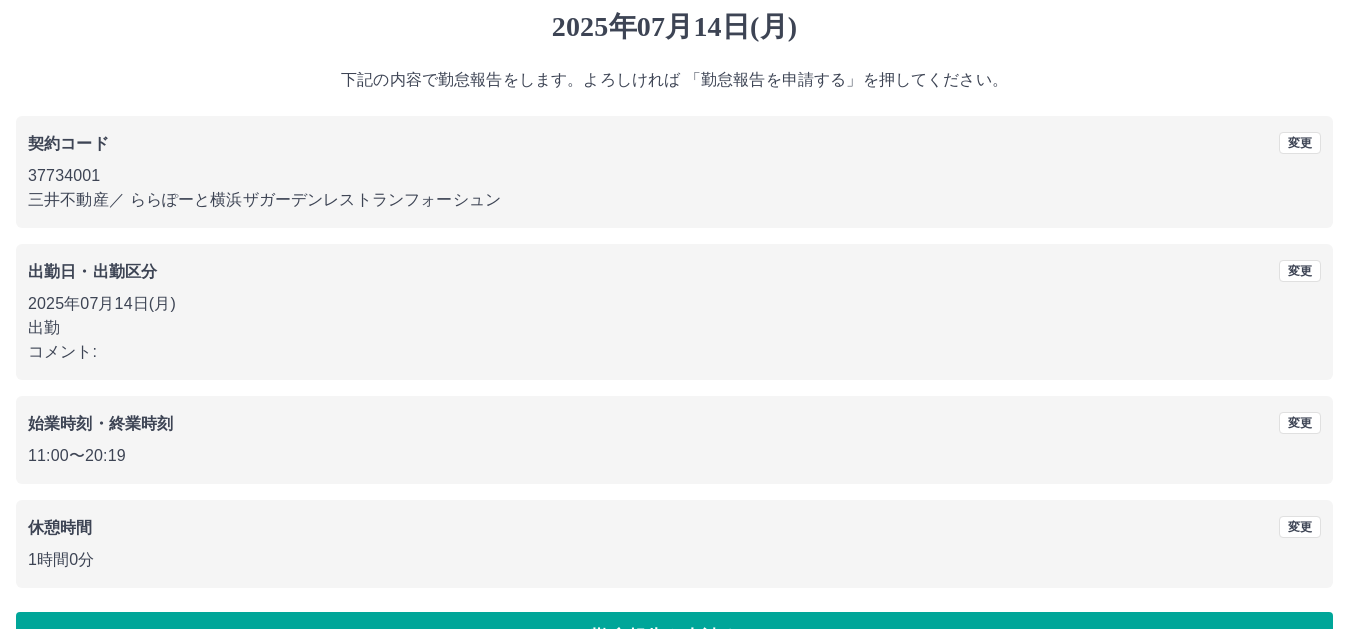 scroll, scrollTop: 120, scrollLeft: 0, axis: vertical 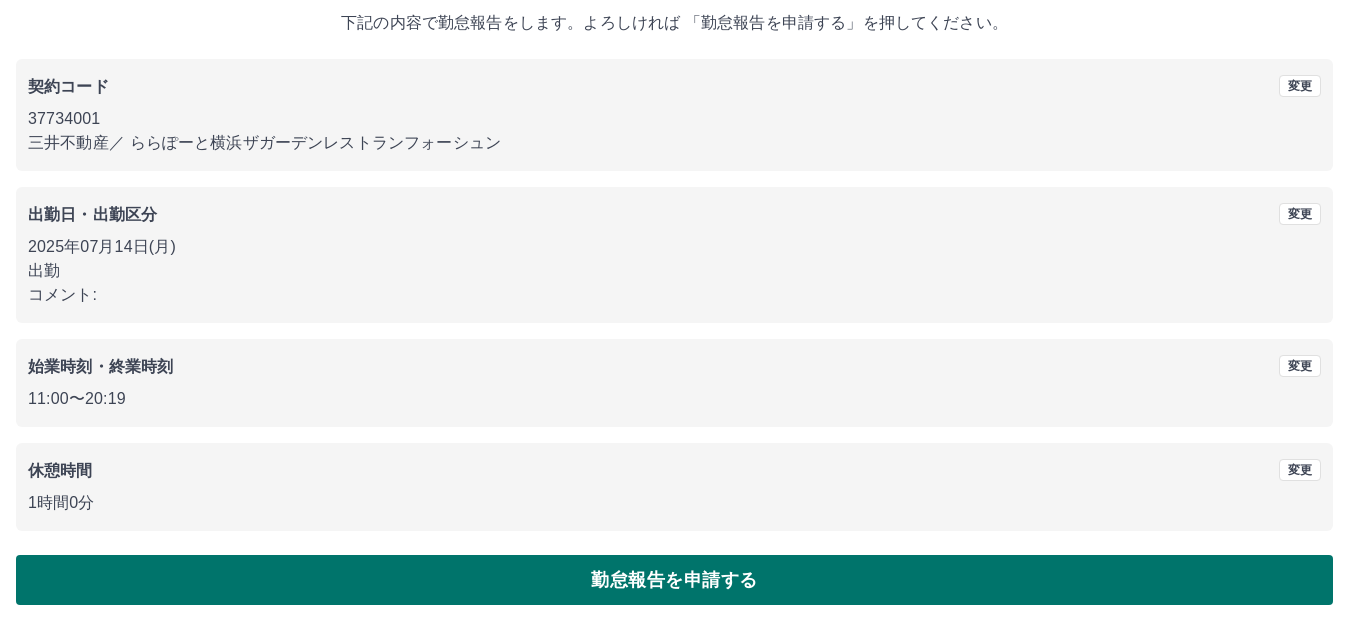 click on "勤怠報告を申請する" at bounding box center [674, 580] 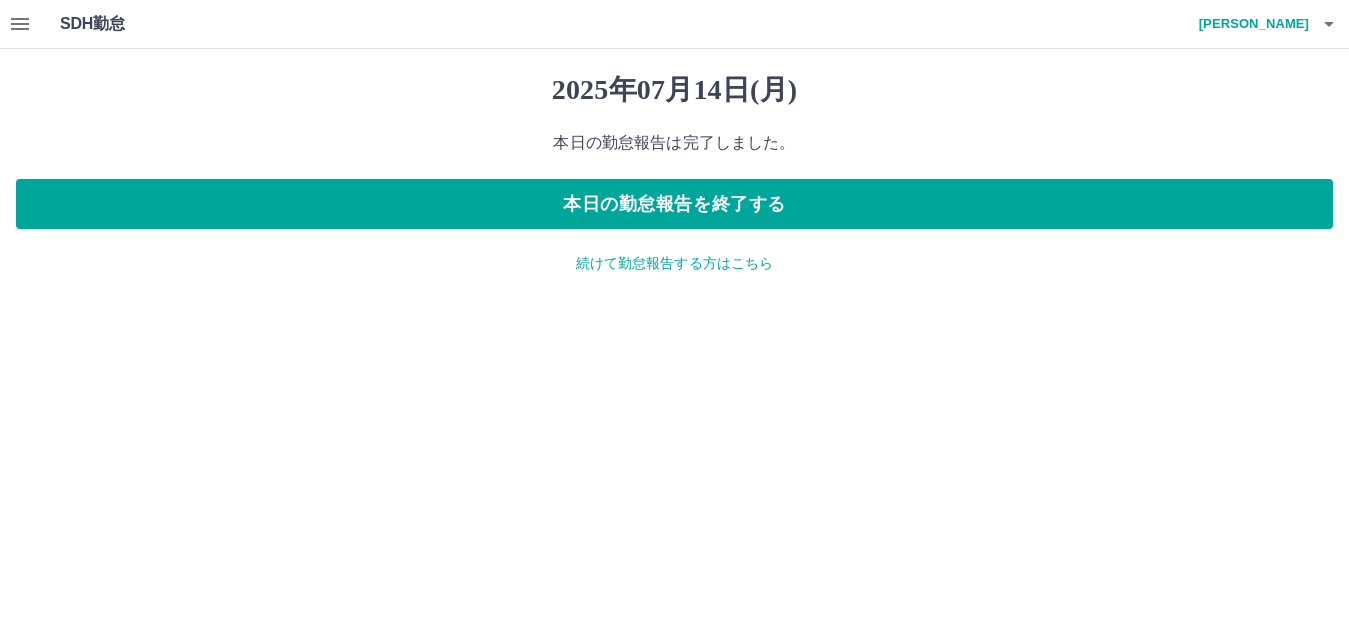 scroll, scrollTop: 0, scrollLeft: 0, axis: both 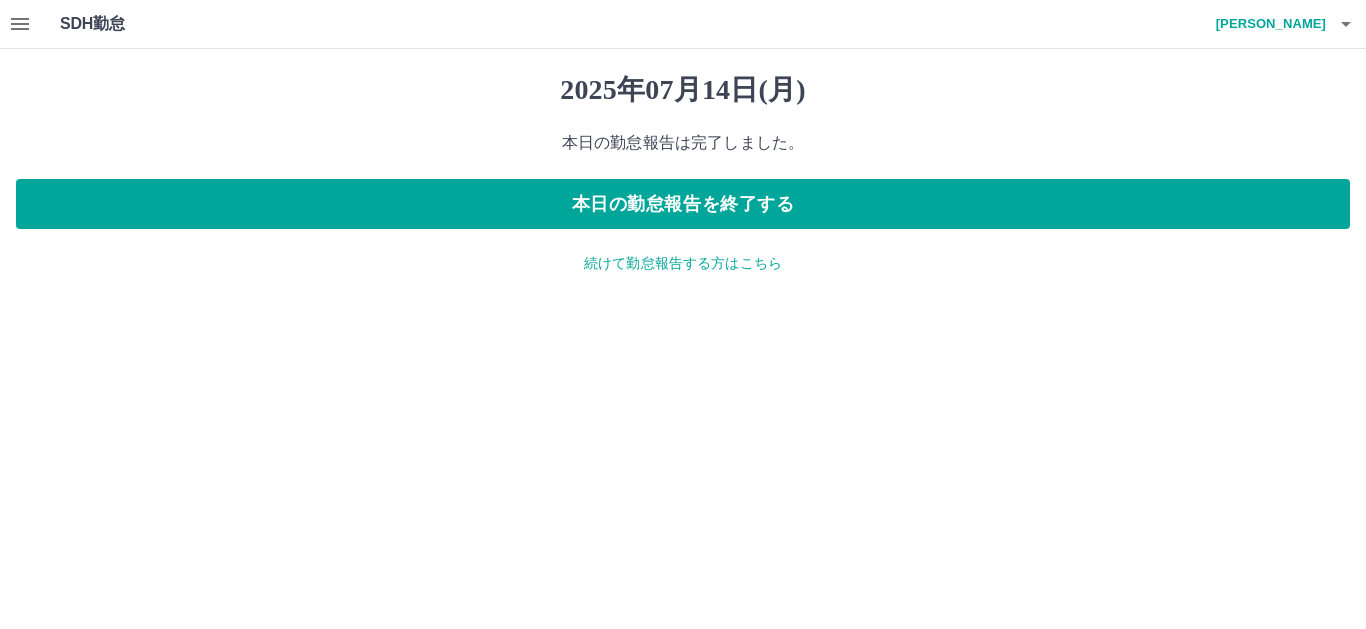 click 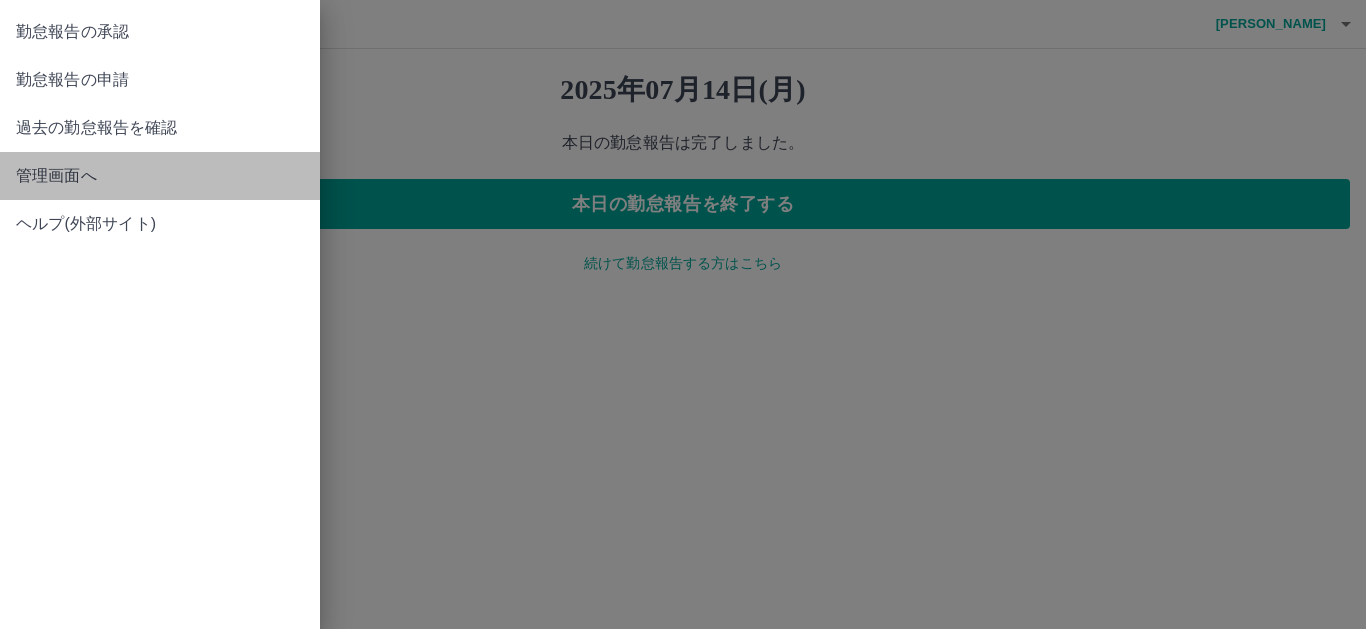 click on "管理画面へ" at bounding box center (160, 176) 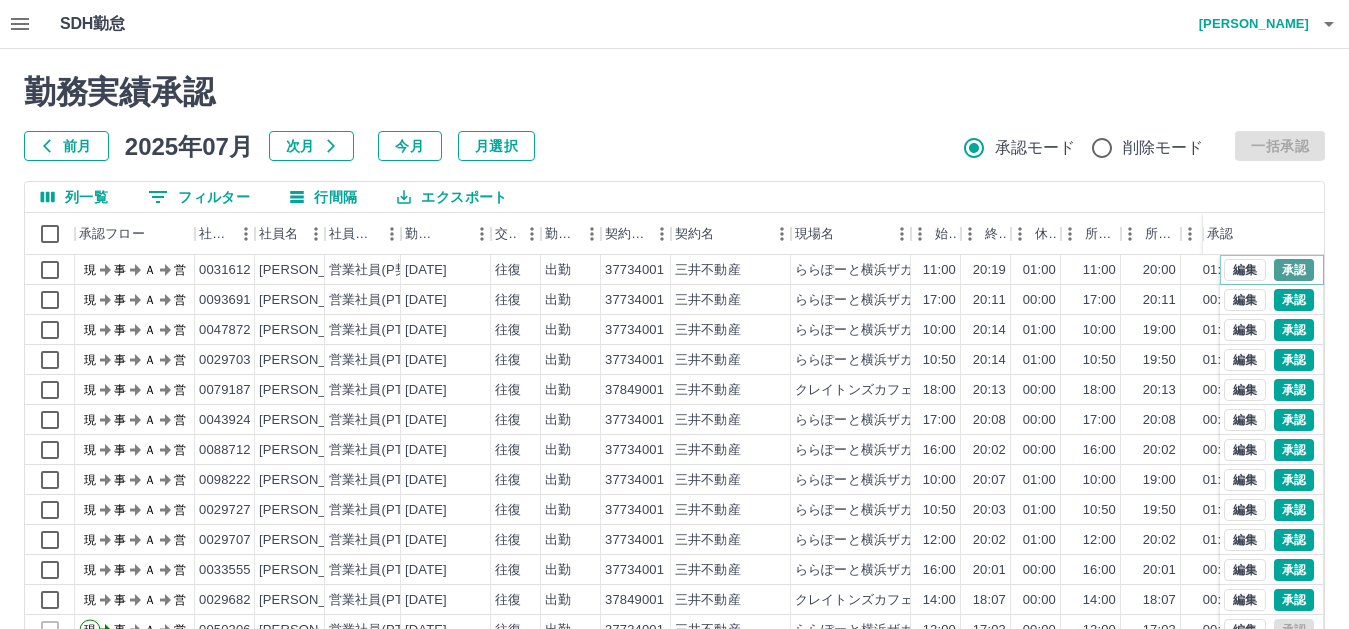 click on "承認" at bounding box center (1294, 270) 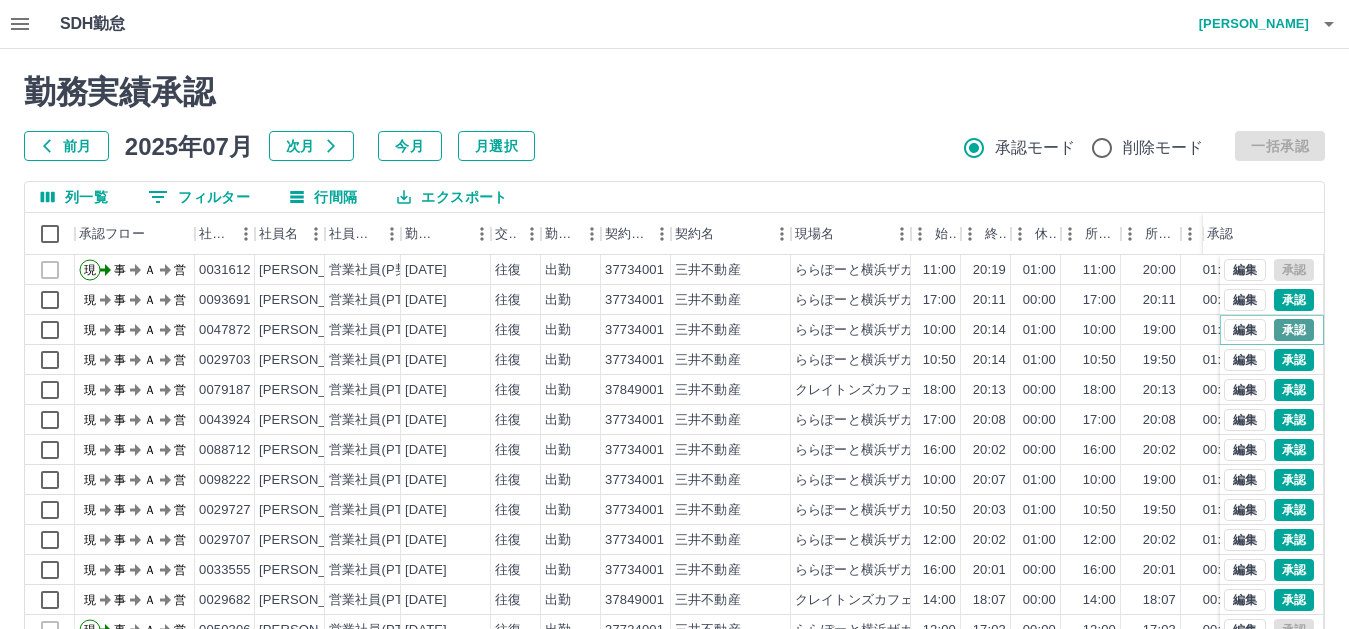 click on "承認" at bounding box center [1294, 330] 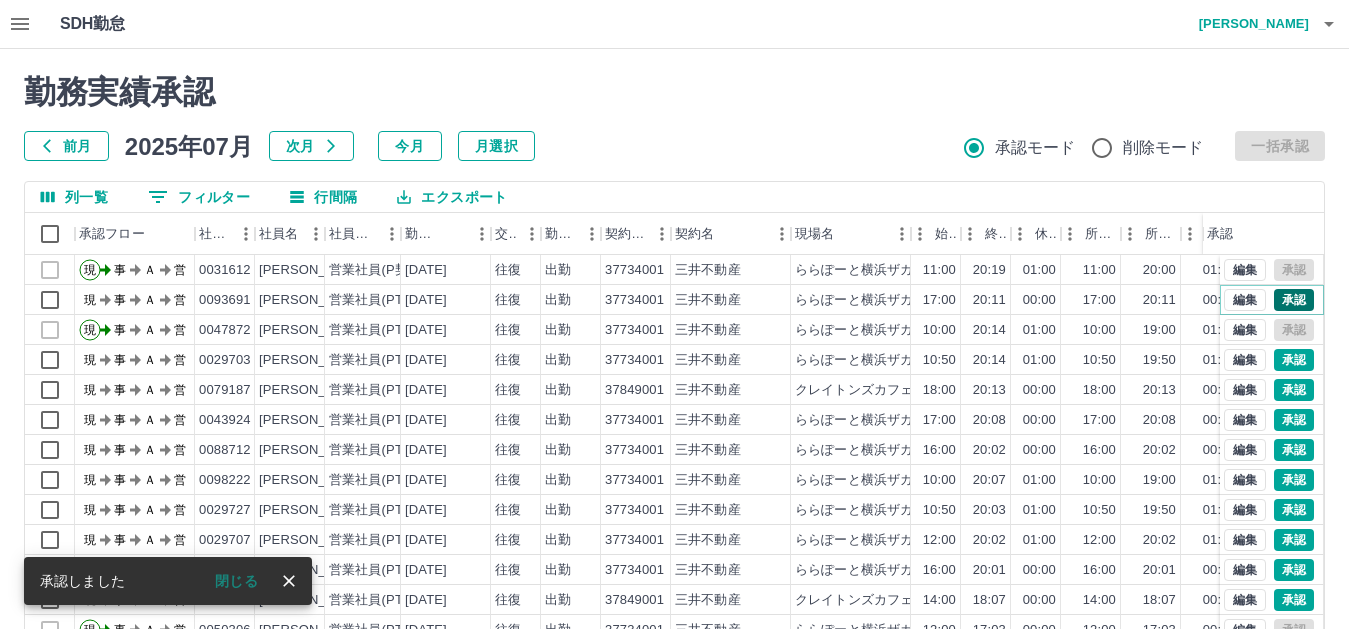 click on "承認" at bounding box center (1294, 300) 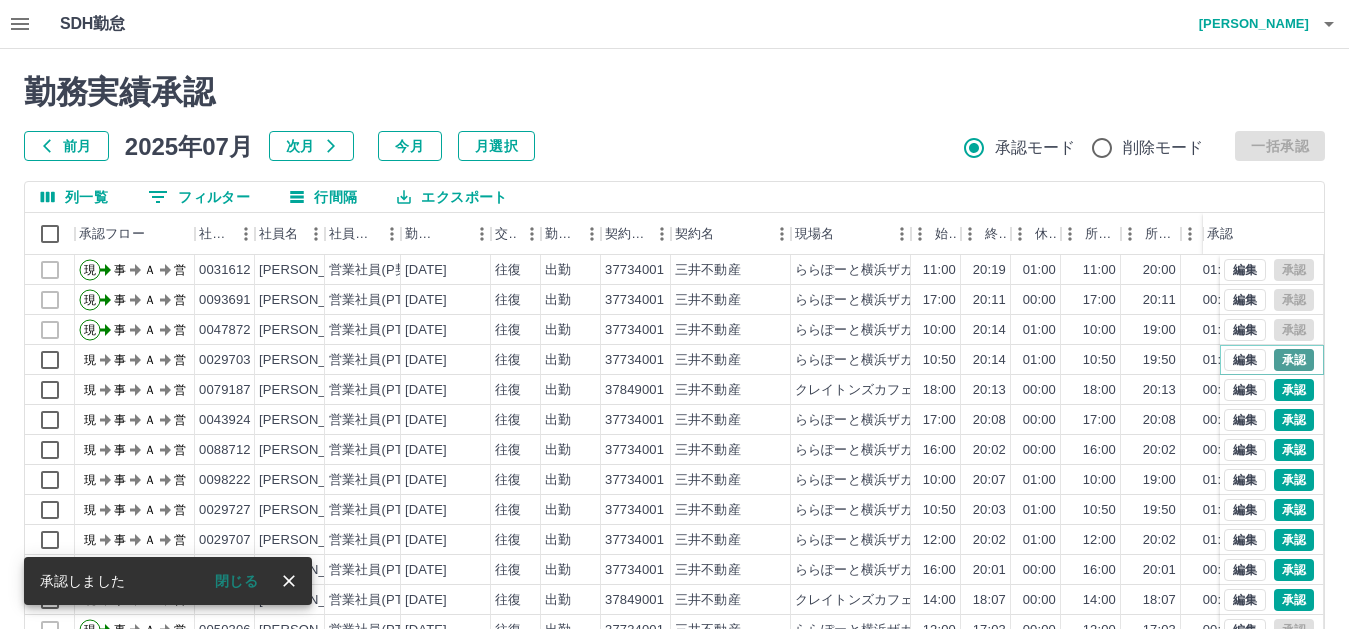 click on "承認" at bounding box center [1294, 360] 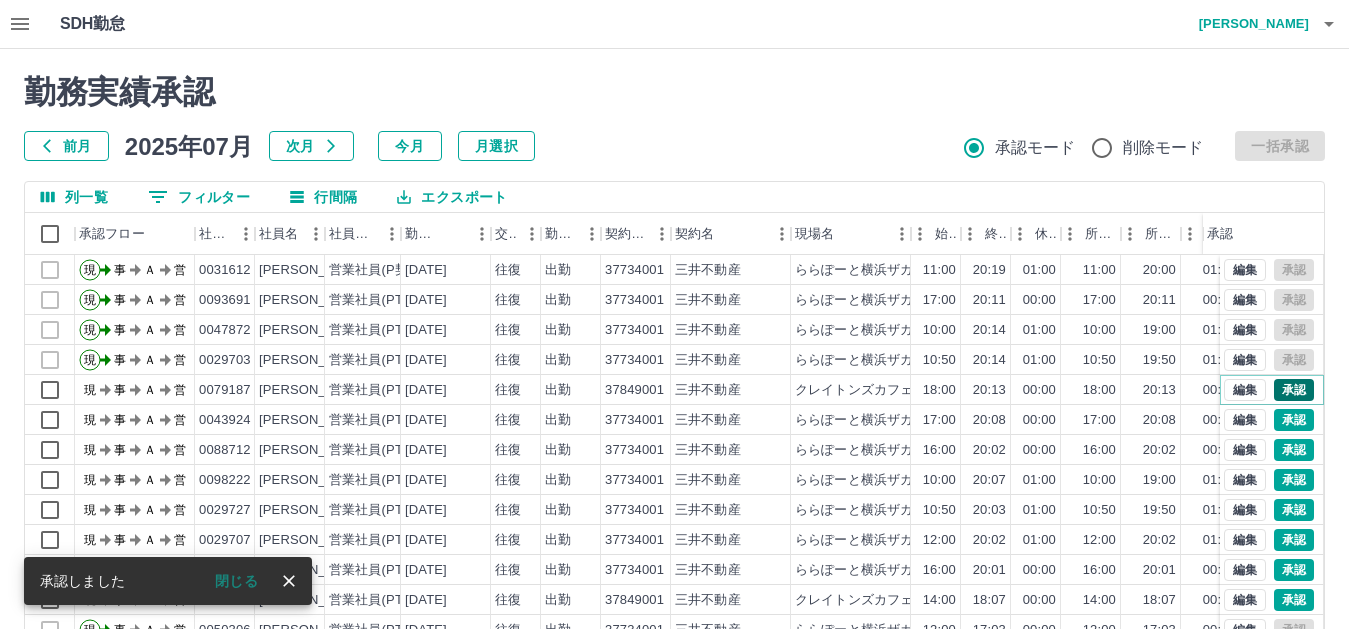 click on "承認" at bounding box center [1294, 390] 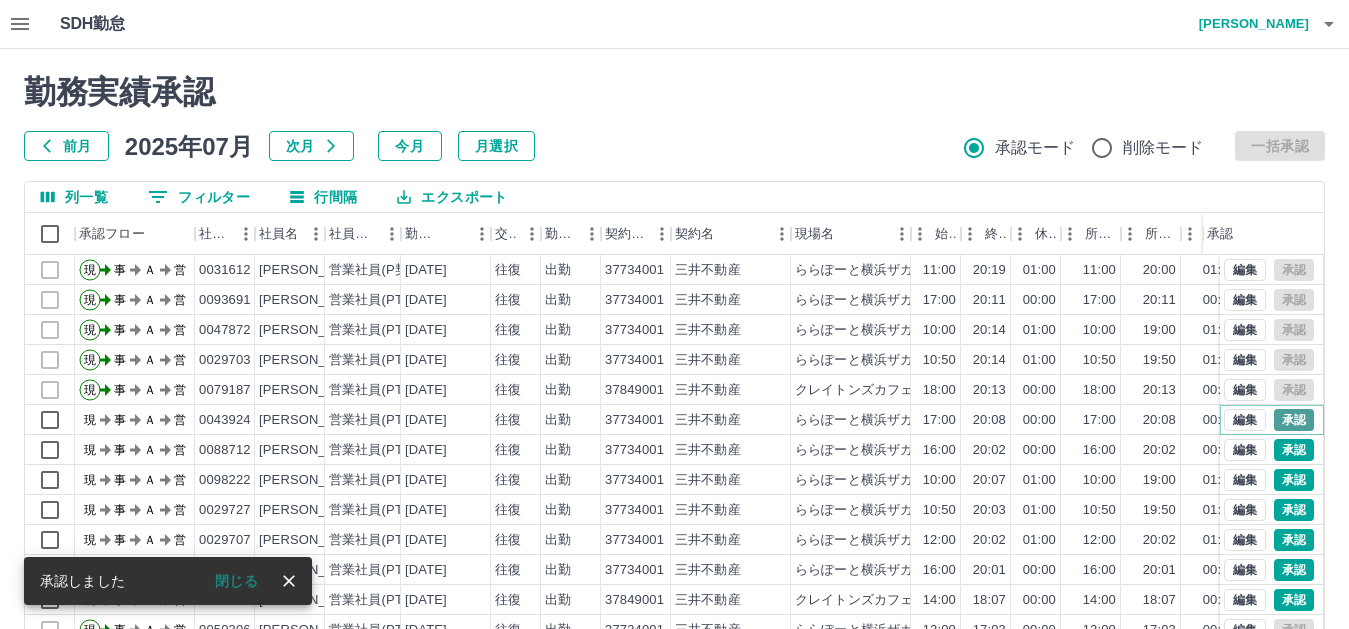 click on "承認" at bounding box center (1294, 420) 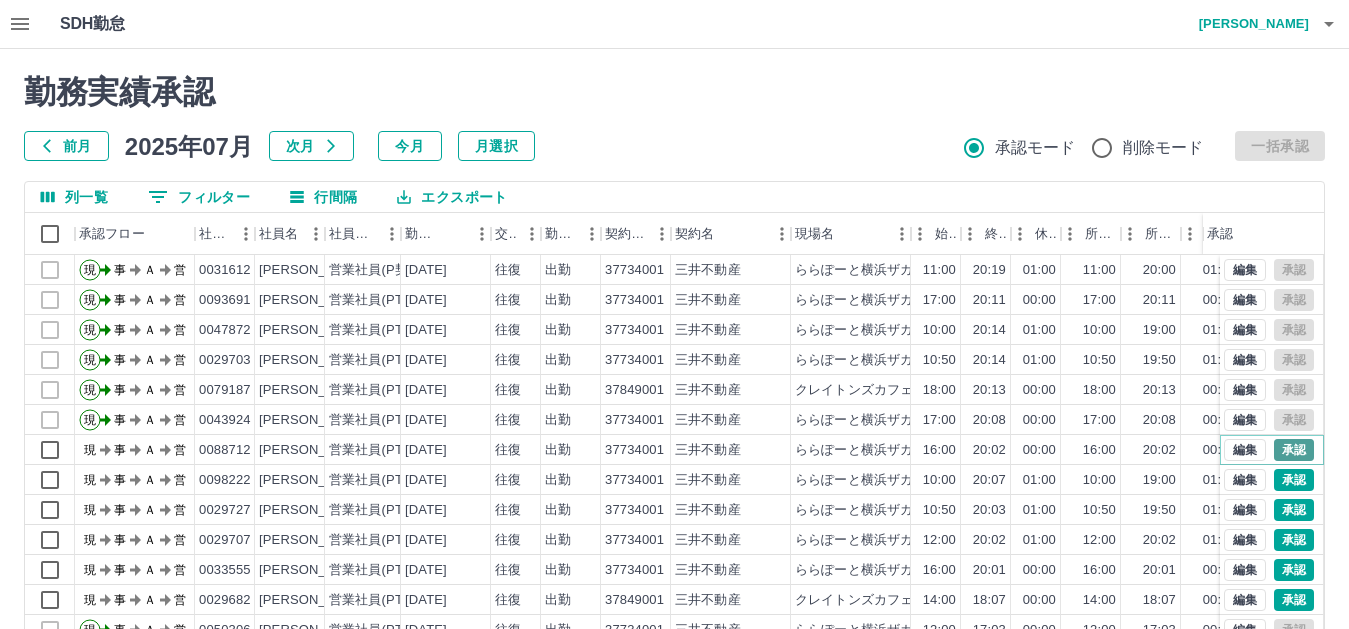 click on "承認" at bounding box center [1294, 450] 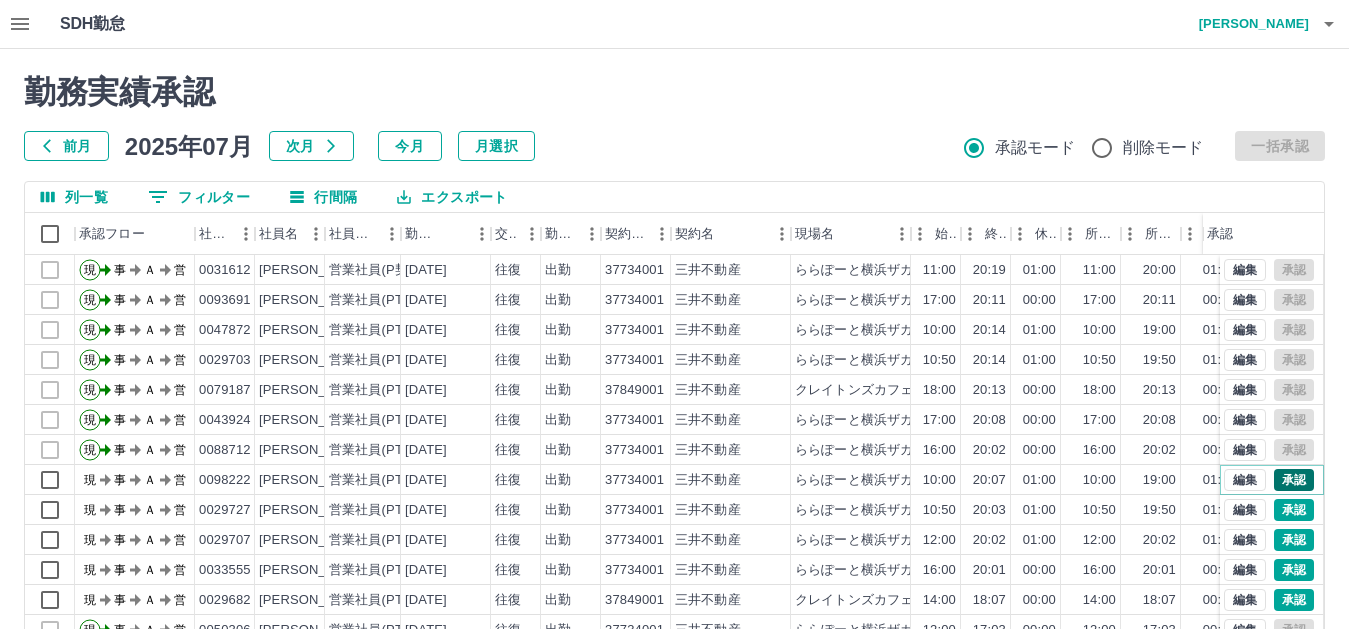click on "承認" at bounding box center (1294, 480) 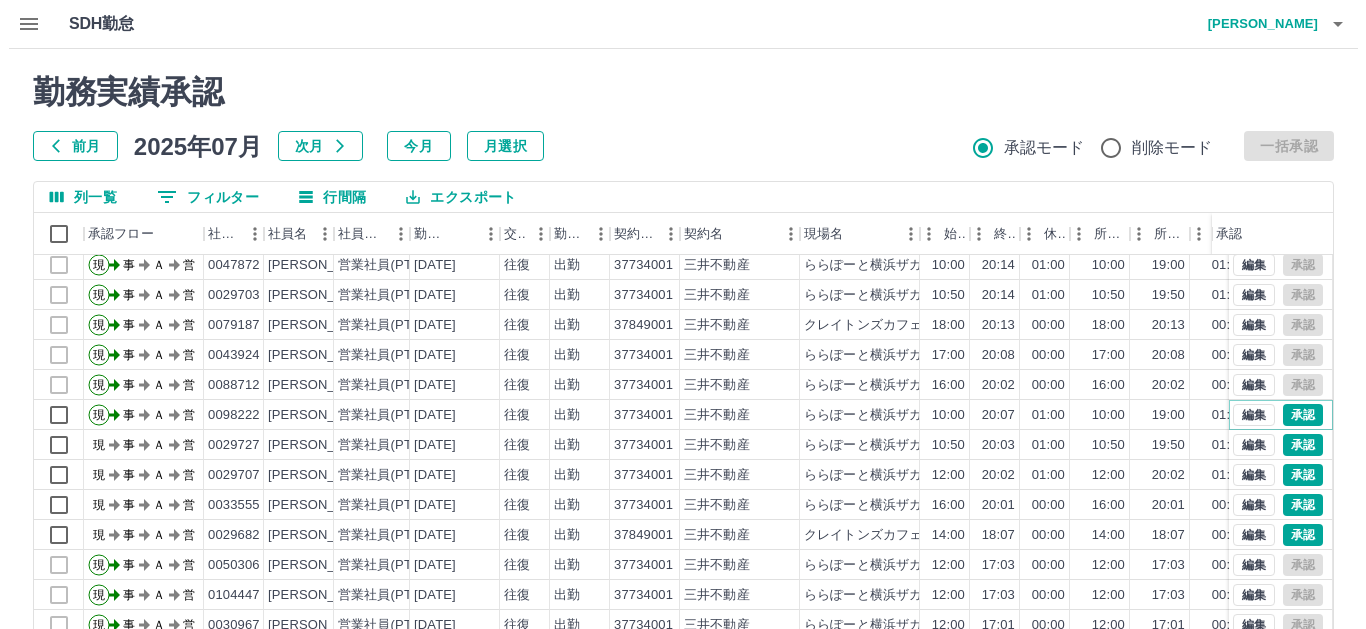 scroll, scrollTop: 100, scrollLeft: 0, axis: vertical 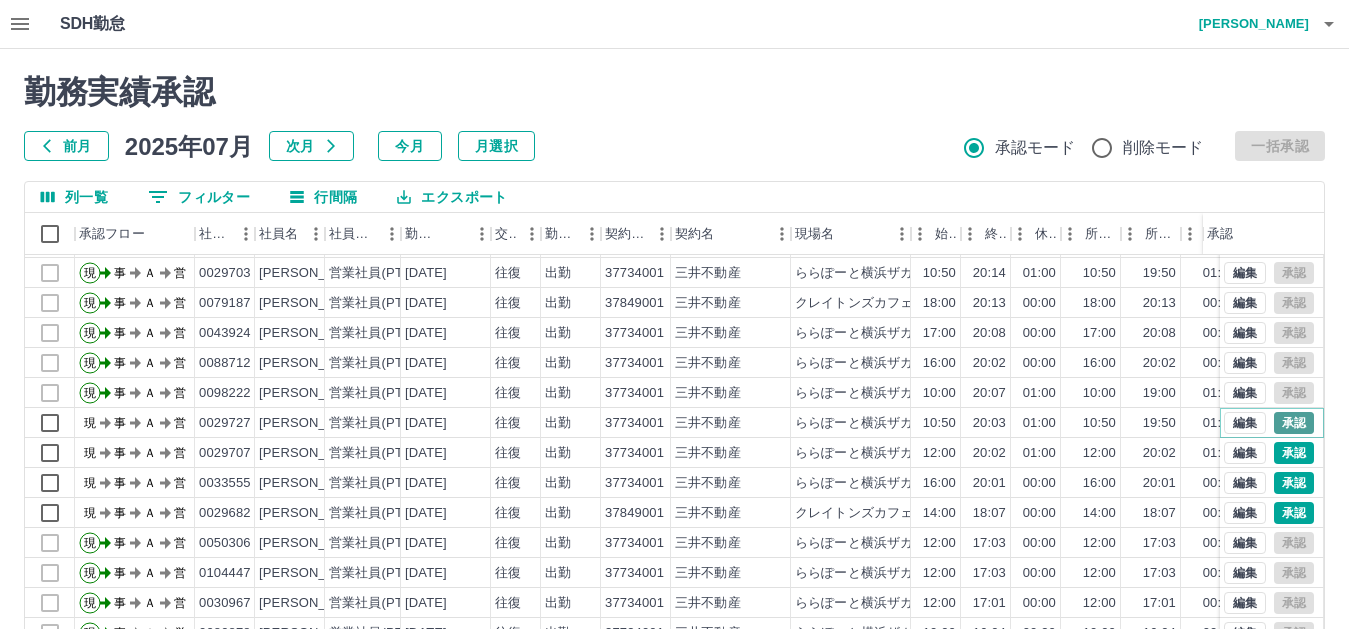 click on "承認" at bounding box center (1294, 423) 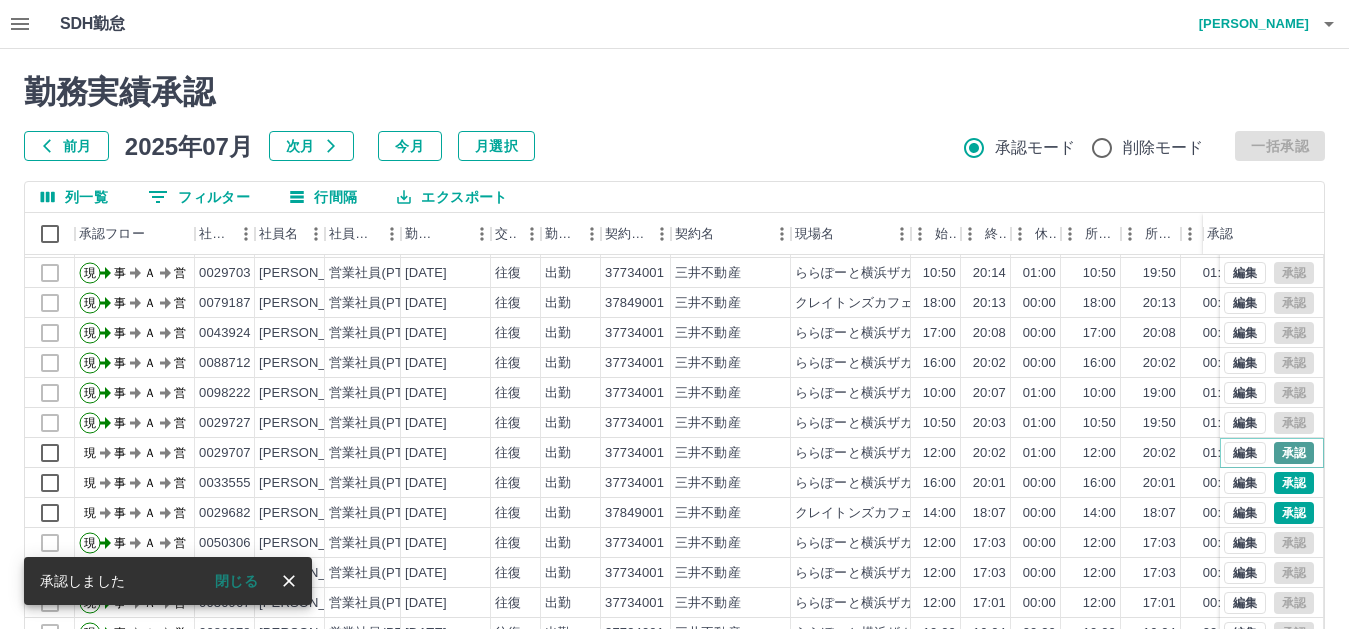 click on "承認" at bounding box center (1294, 453) 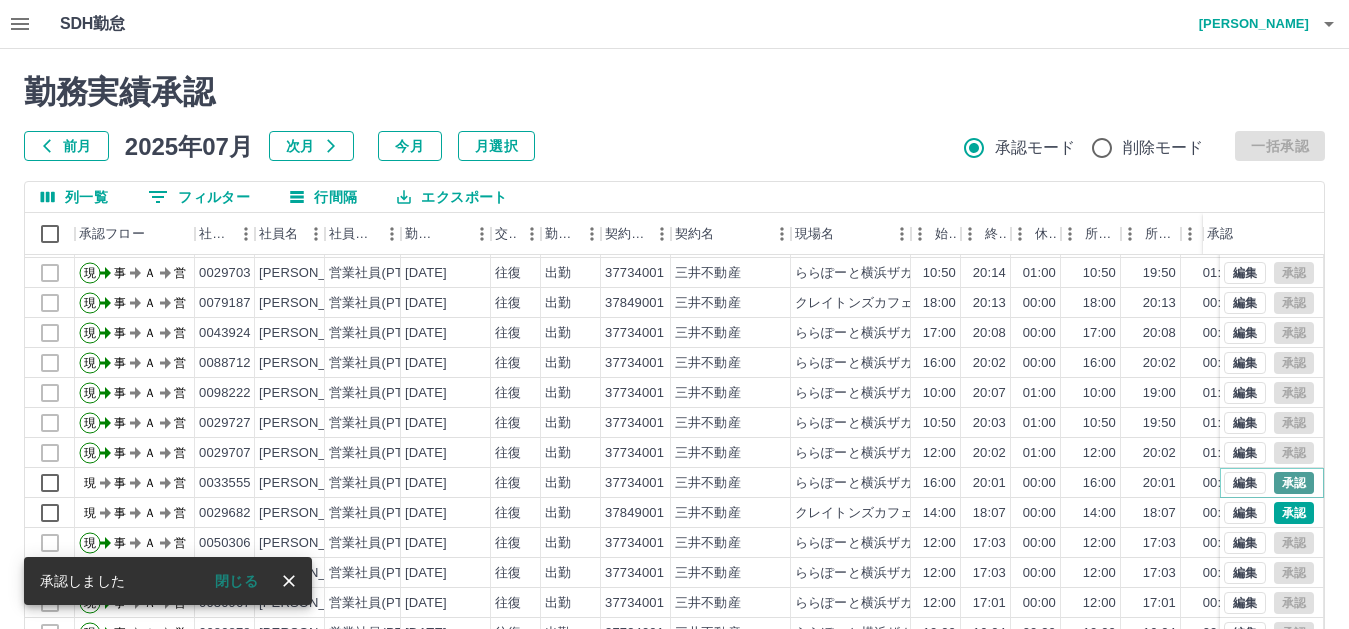 click on "承認" at bounding box center (1294, 483) 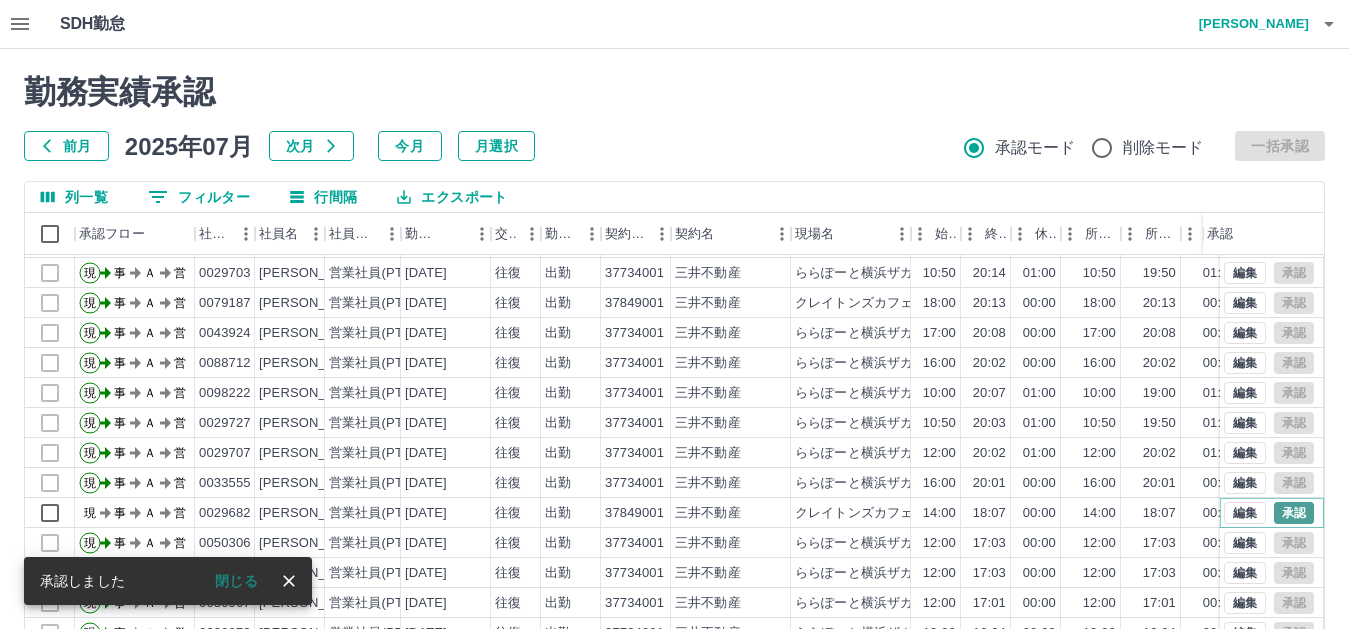click on "承認" at bounding box center [1294, 513] 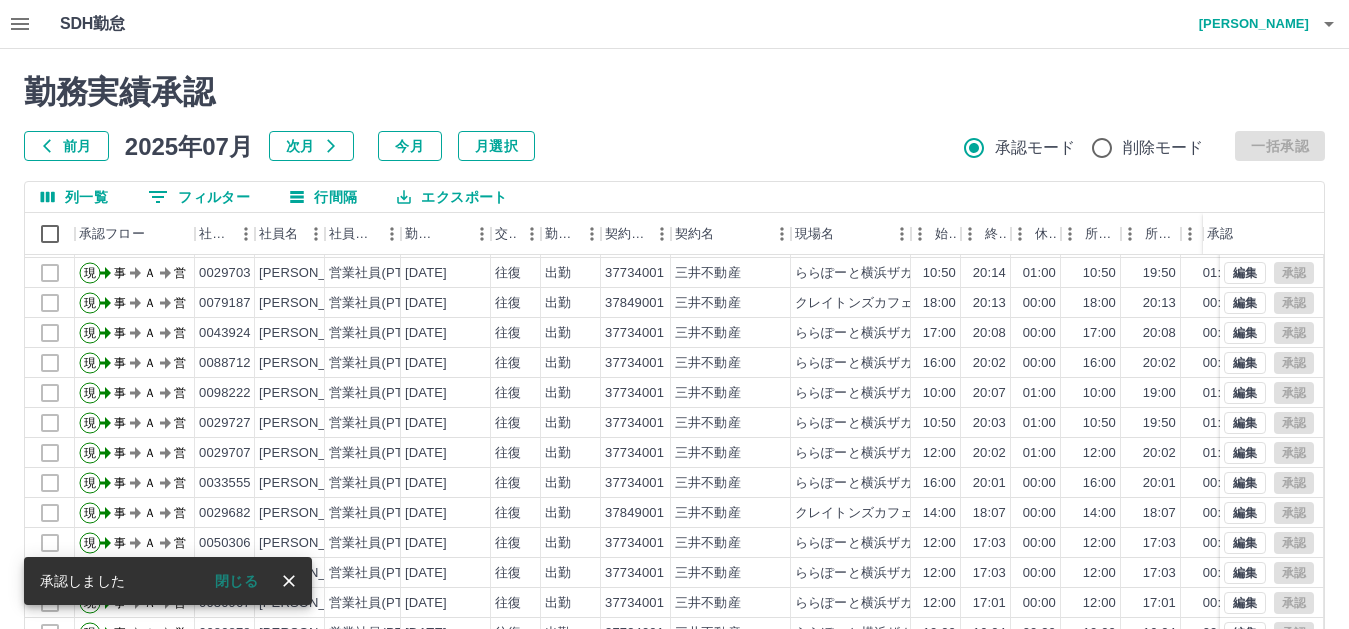 click 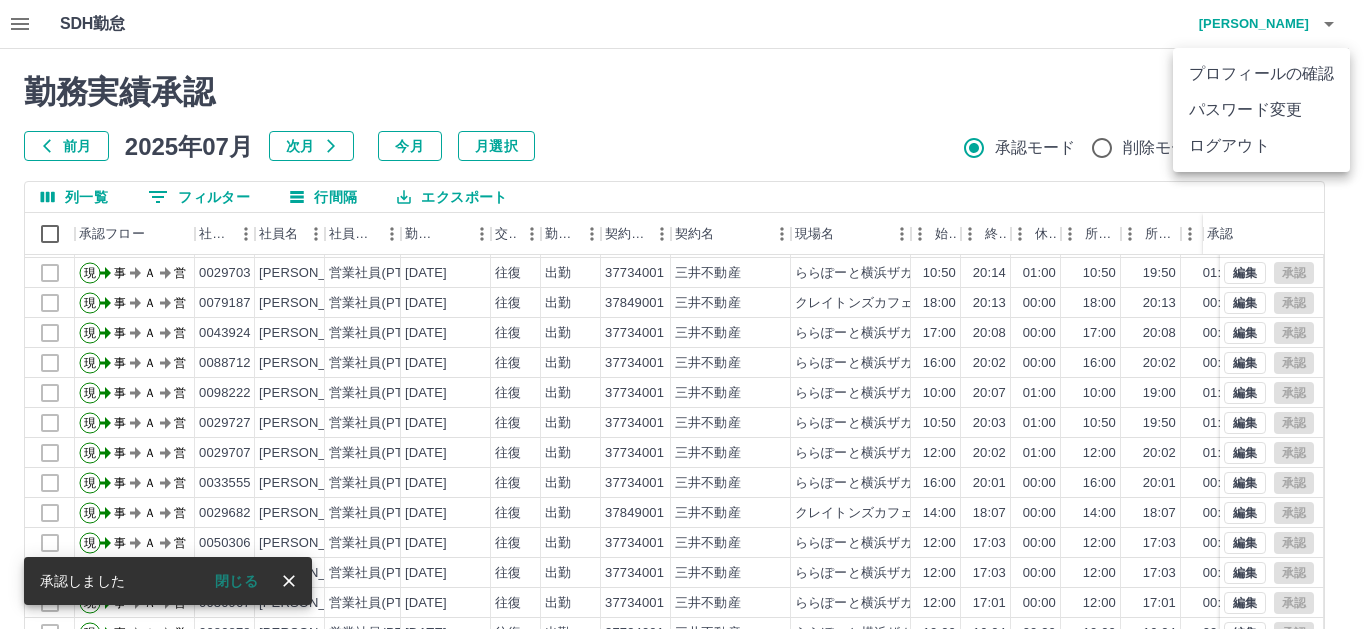 click on "ログアウト" at bounding box center (1261, 146) 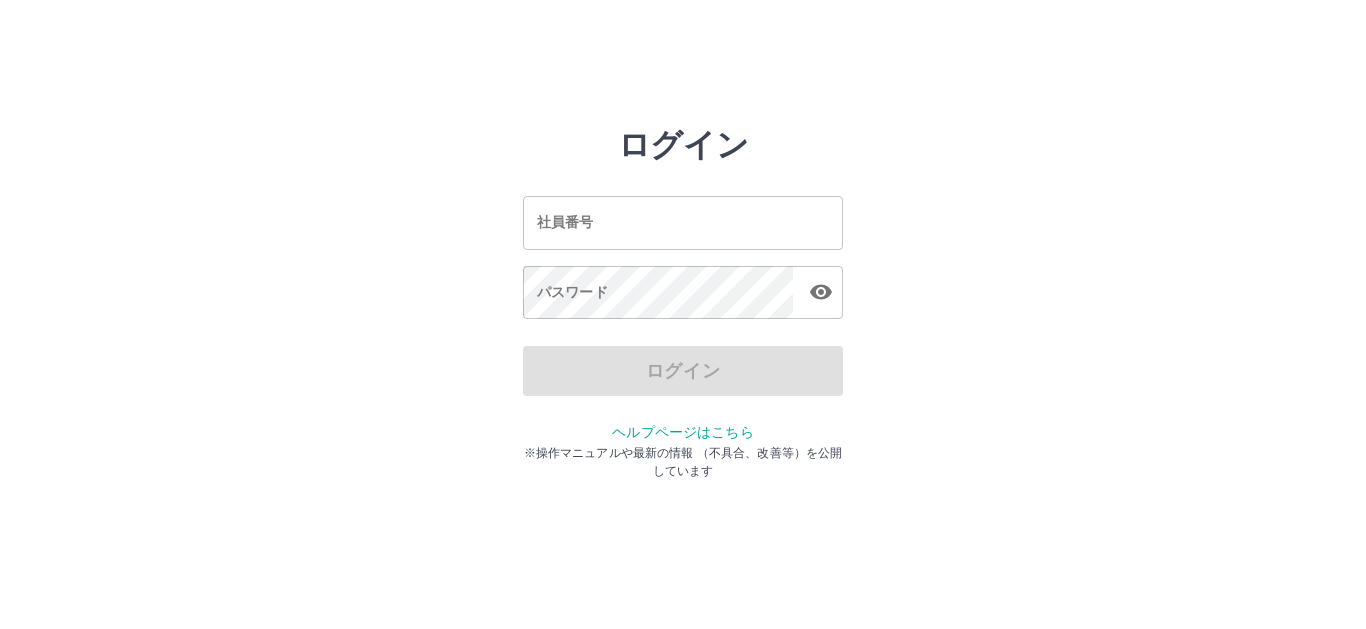 scroll, scrollTop: 0, scrollLeft: 0, axis: both 